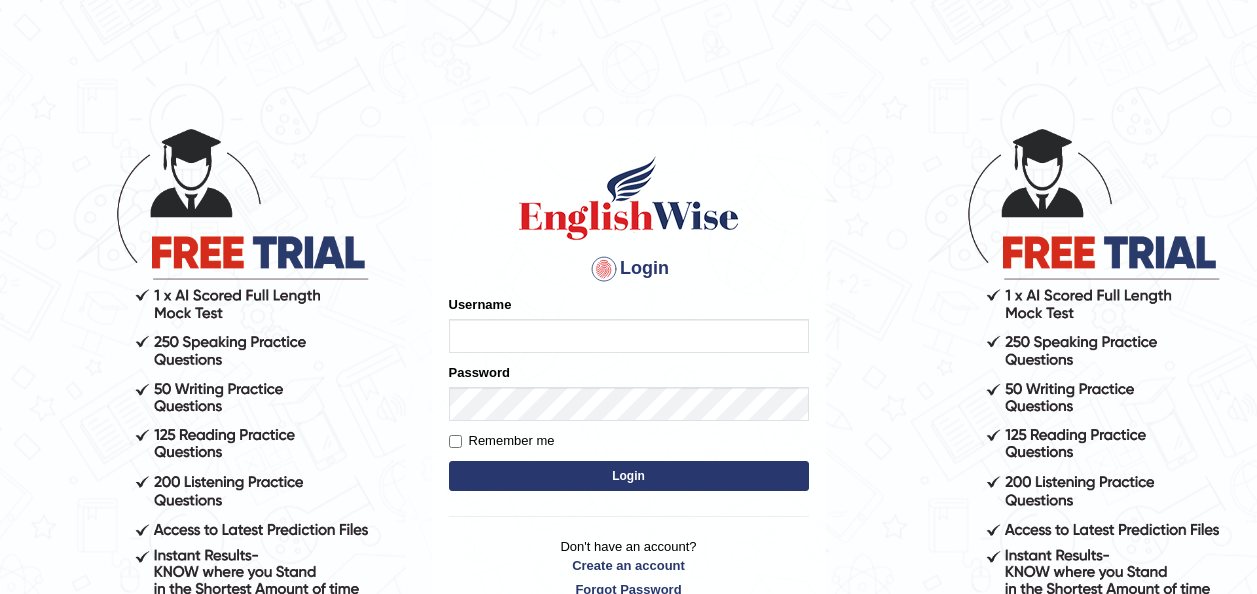 scroll, scrollTop: 0, scrollLeft: 0, axis: both 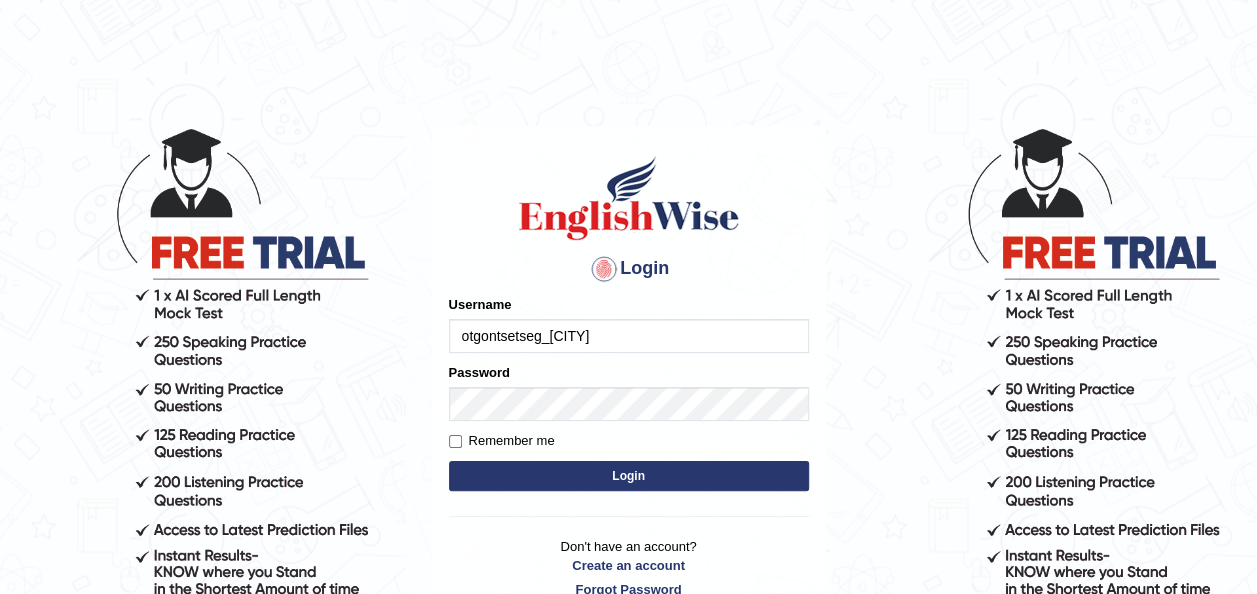 click on "Login" at bounding box center (629, 476) 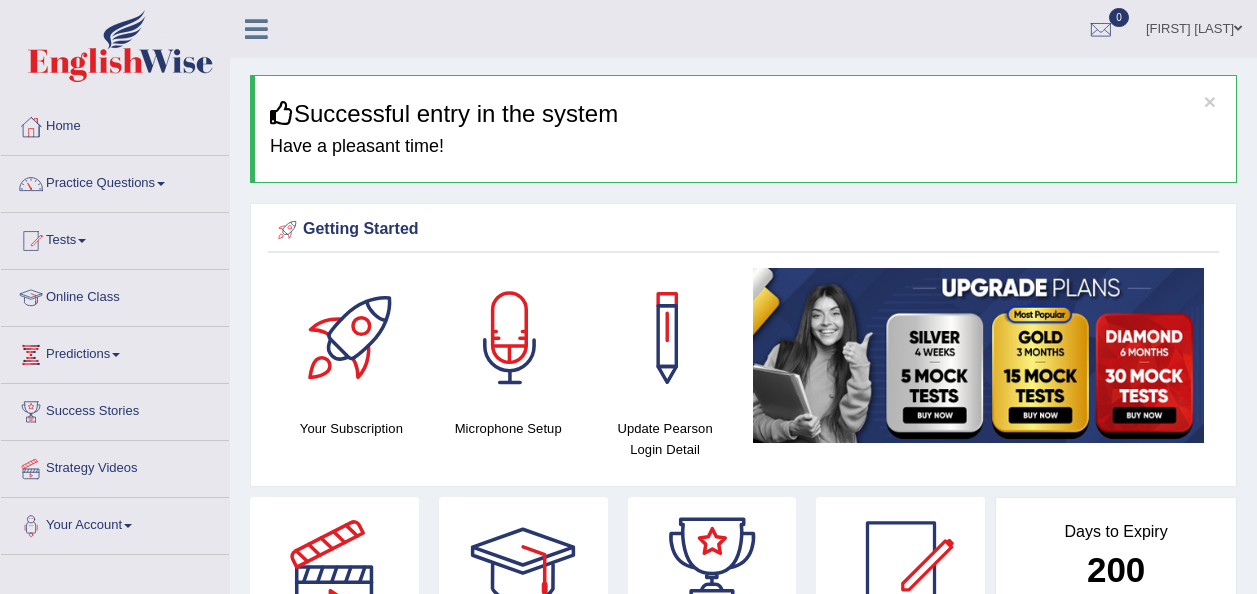 scroll, scrollTop: 0, scrollLeft: 0, axis: both 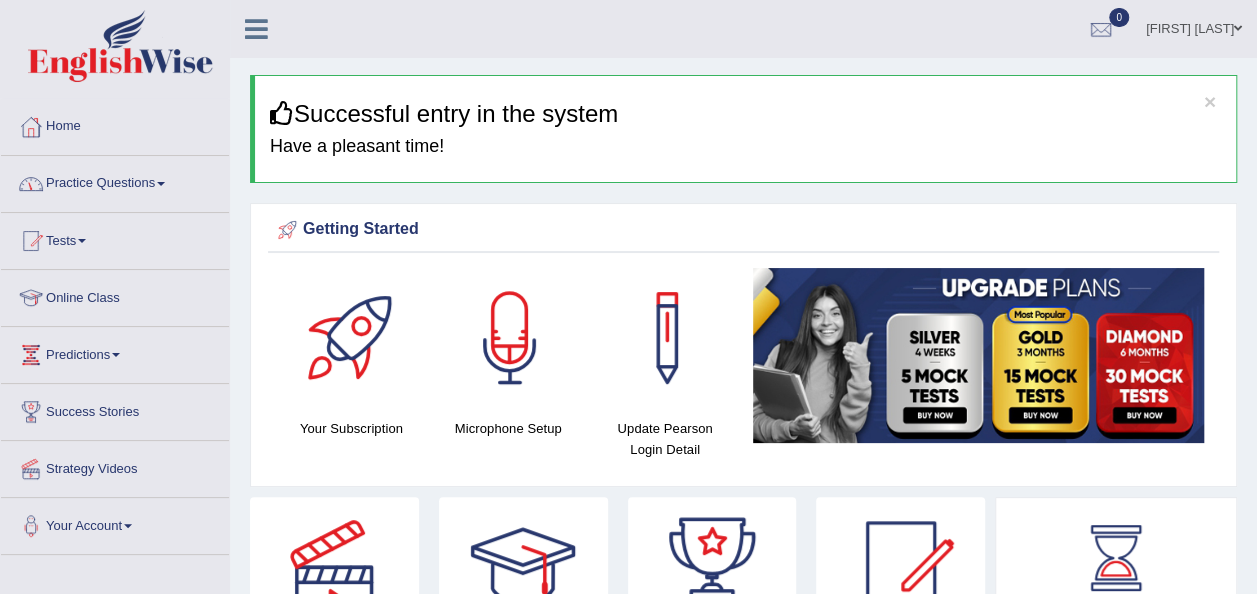 click on "Tests" at bounding box center [115, 238] 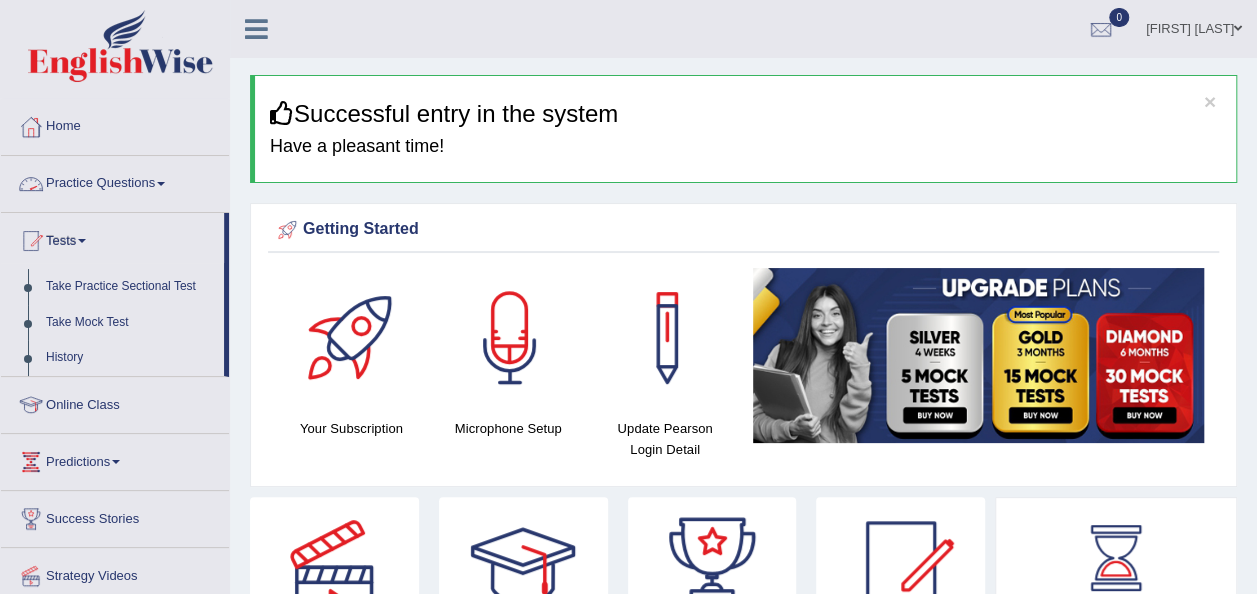 click on "Practice Questions" at bounding box center (115, 181) 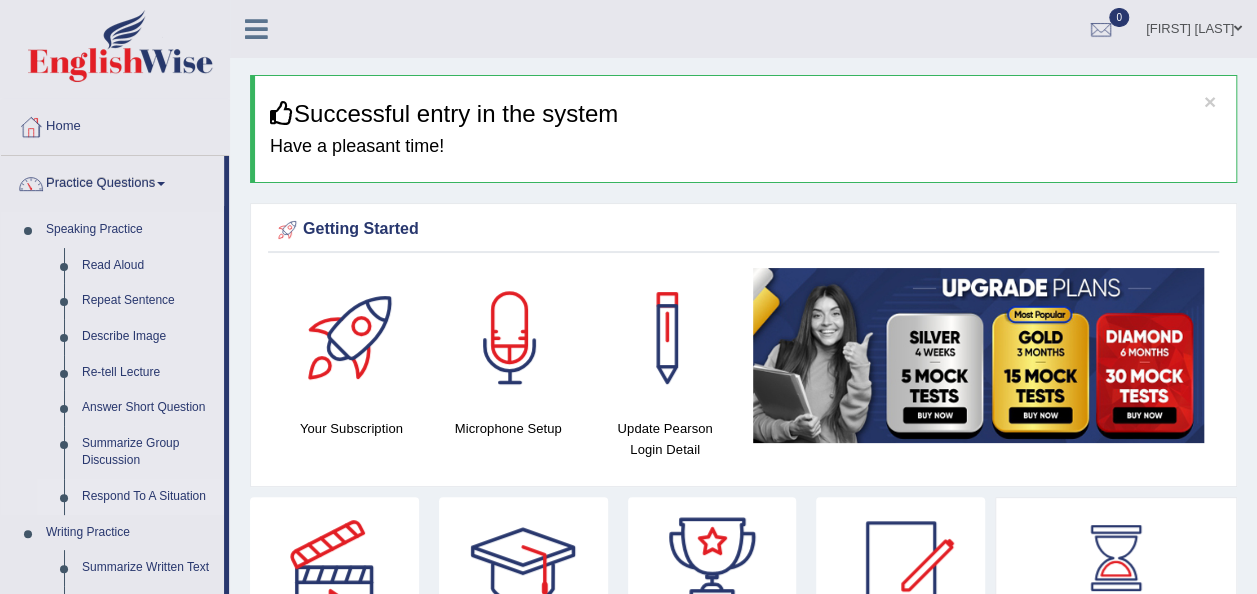 click on "Respond To A Situation" at bounding box center [148, 497] 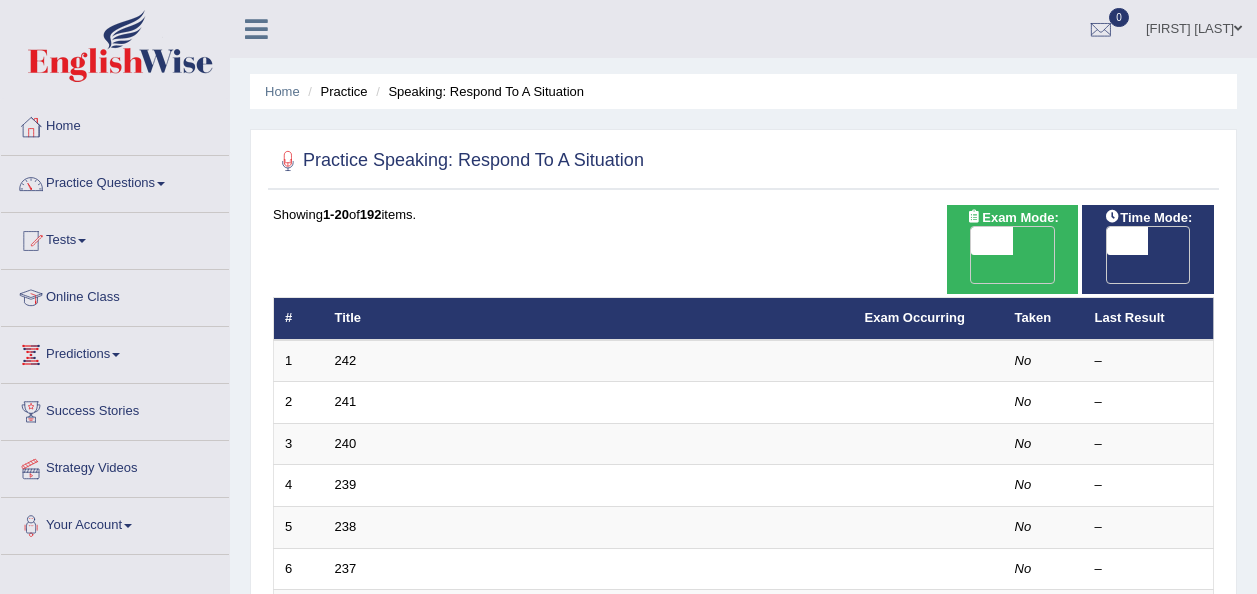 scroll, scrollTop: 0, scrollLeft: 0, axis: both 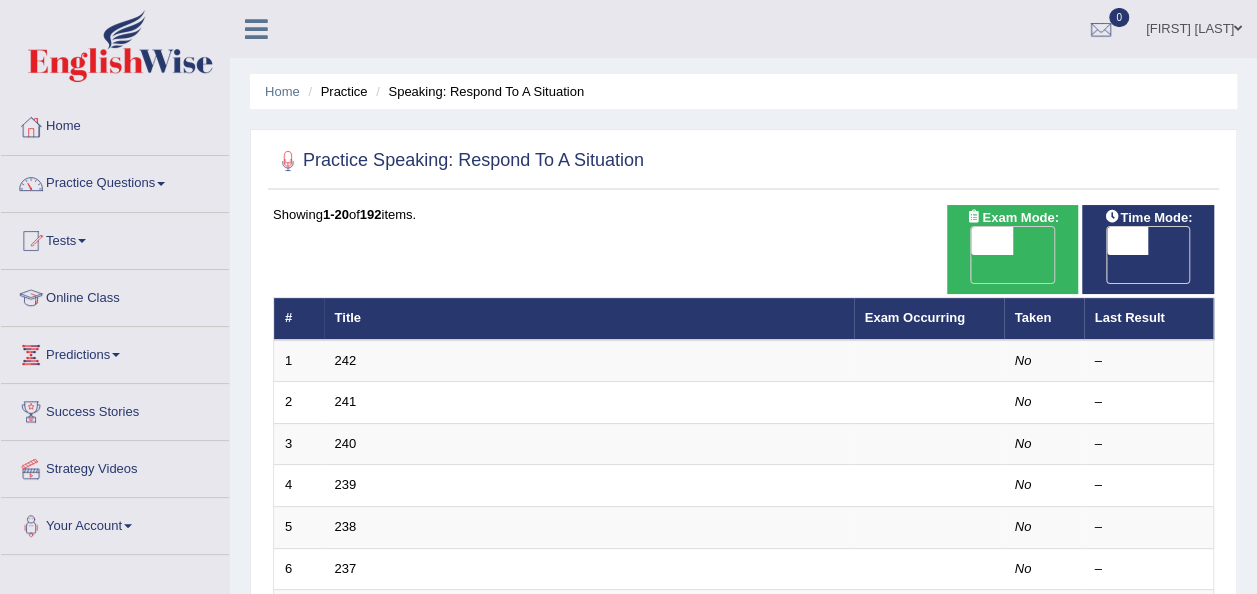 click on "242" at bounding box center (346, 360) 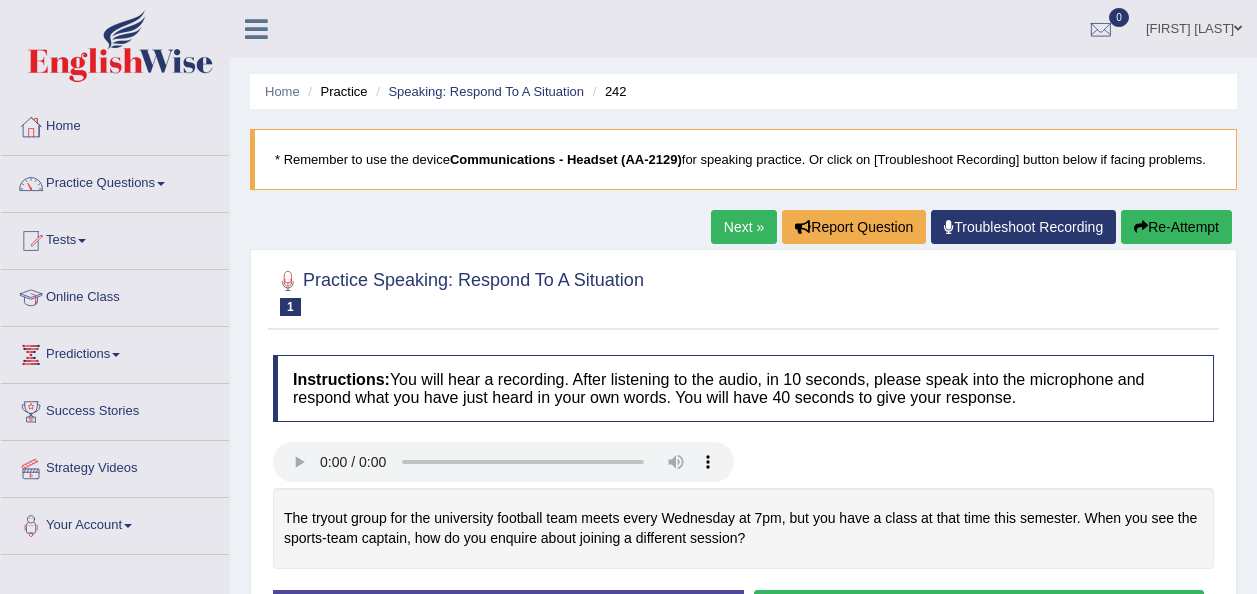 scroll, scrollTop: 0, scrollLeft: 0, axis: both 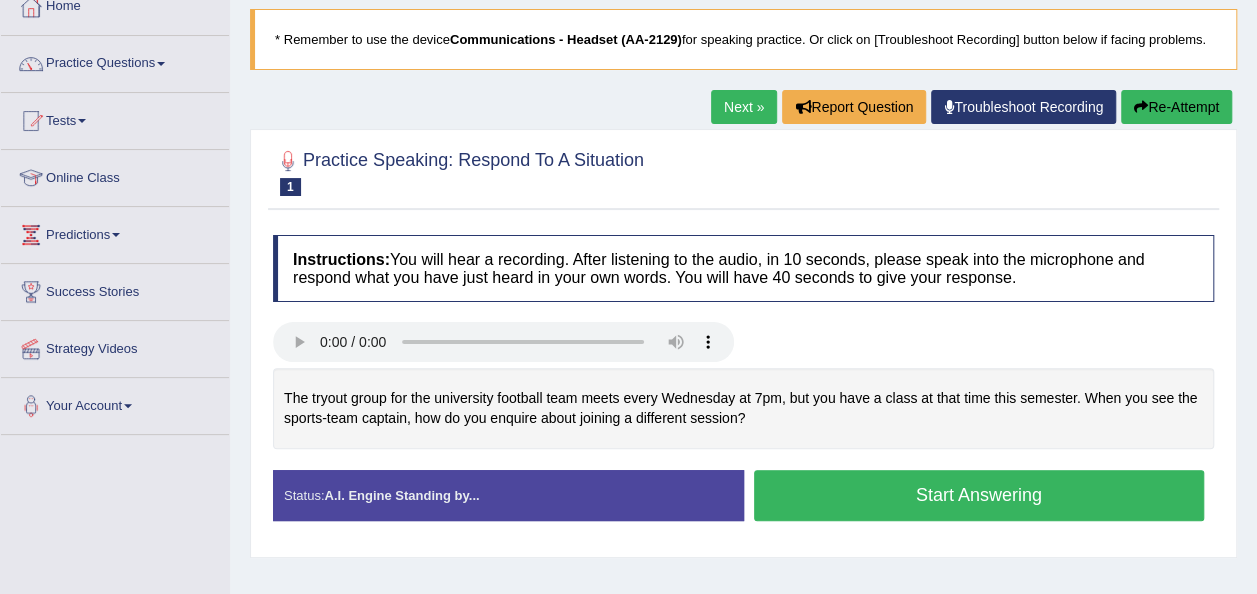 click on "Start Answering" at bounding box center (979, 495) 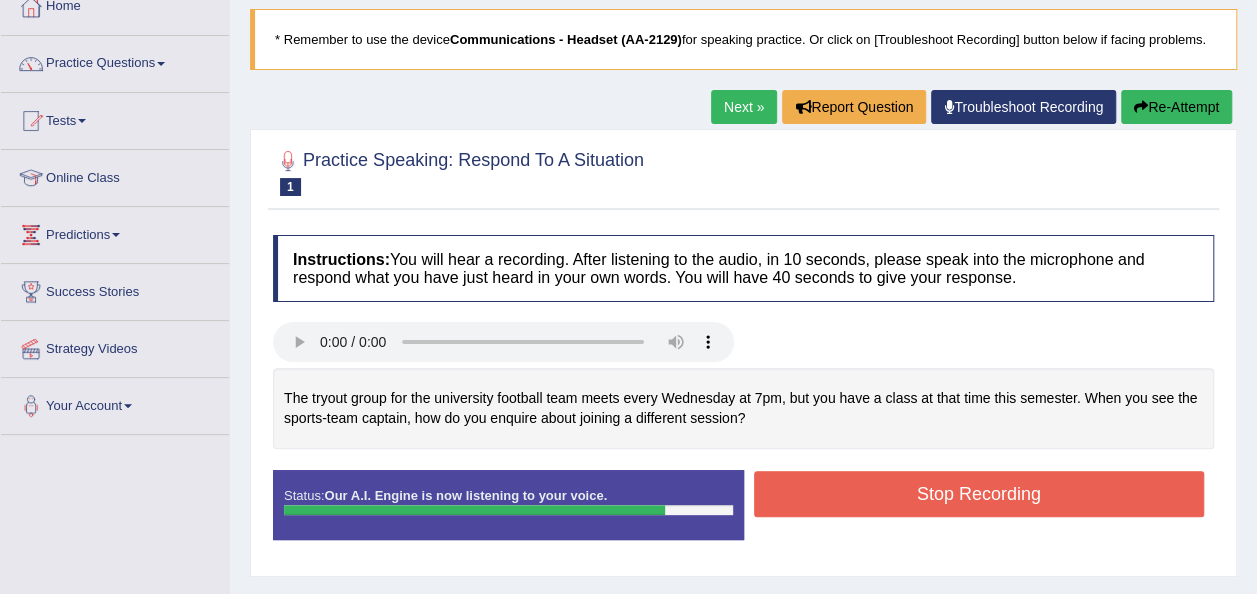 click on "Stop Recording" at bounding box center (979, 494) 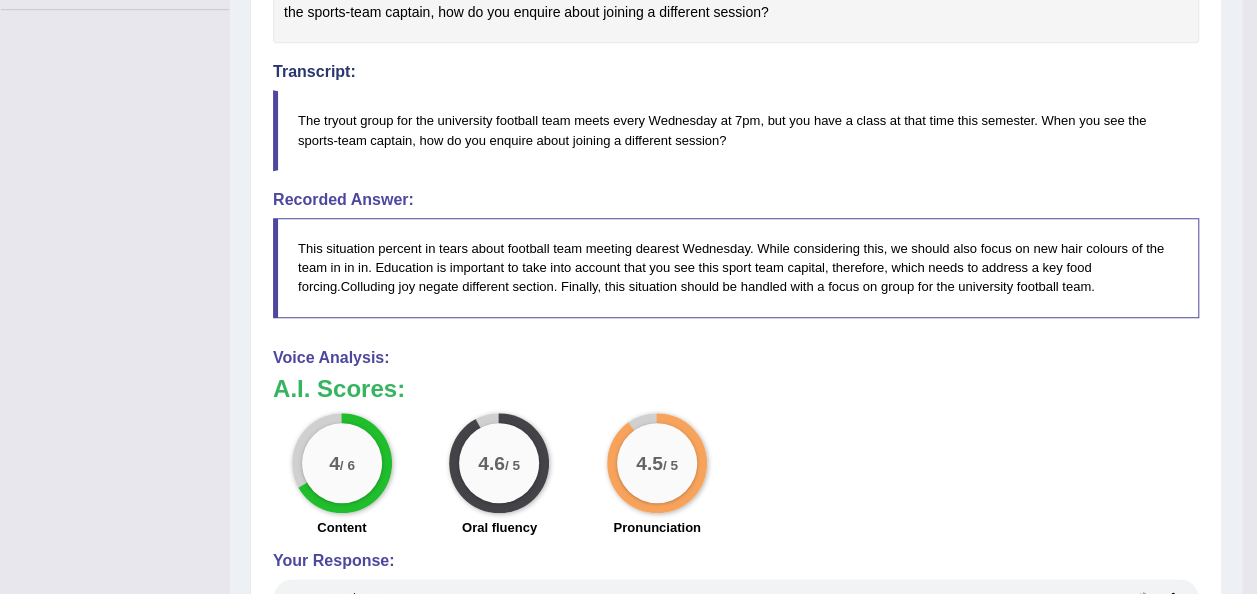 scroll, scrollTop: 548, scrollLeft: 0, axis: vertical 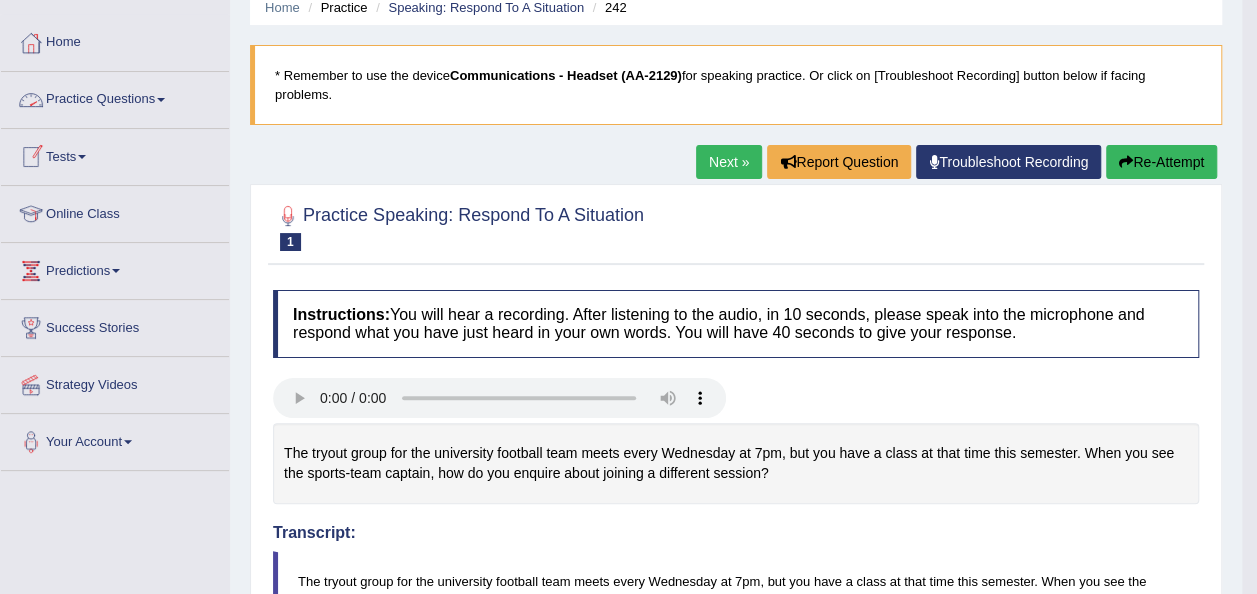 click on "Practice Questions" at bounding box center [115, 97] 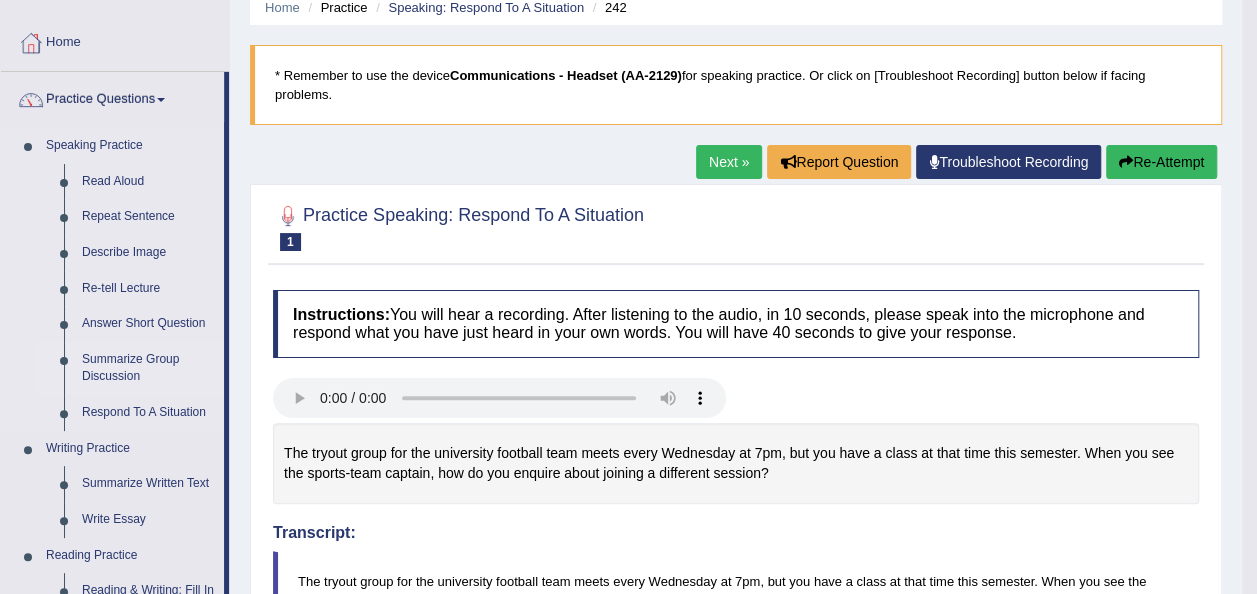 click on "Summarize Group Discussion" at bounding box center (148, 368) 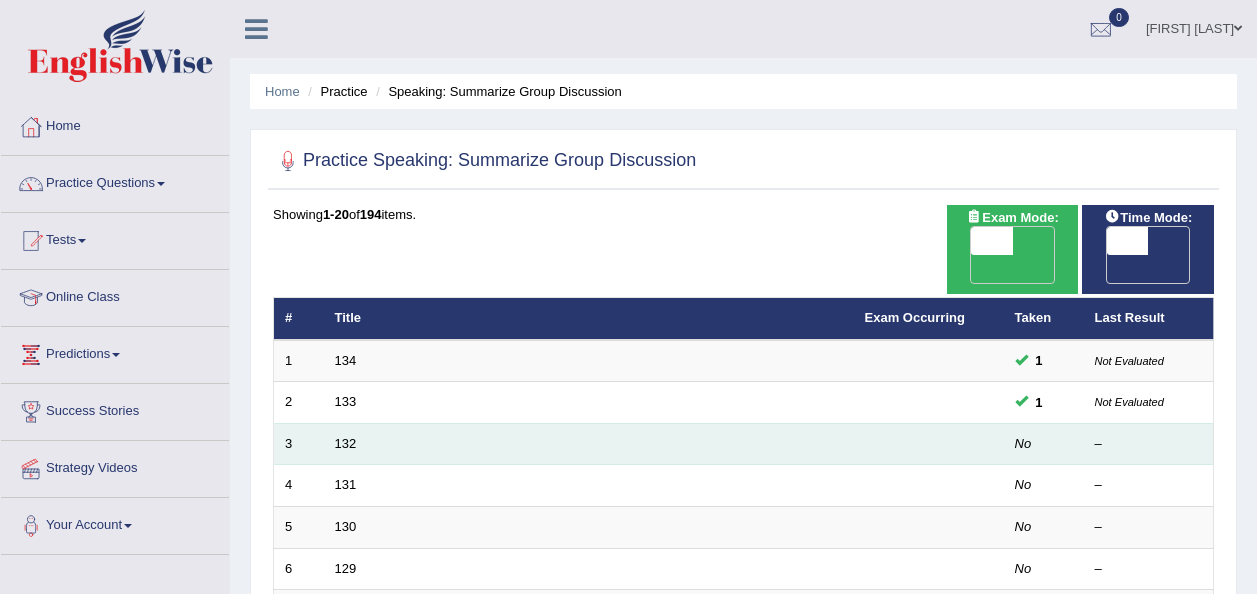 scroll, scrollTop: 0, scrollLeft: 0, axis: both 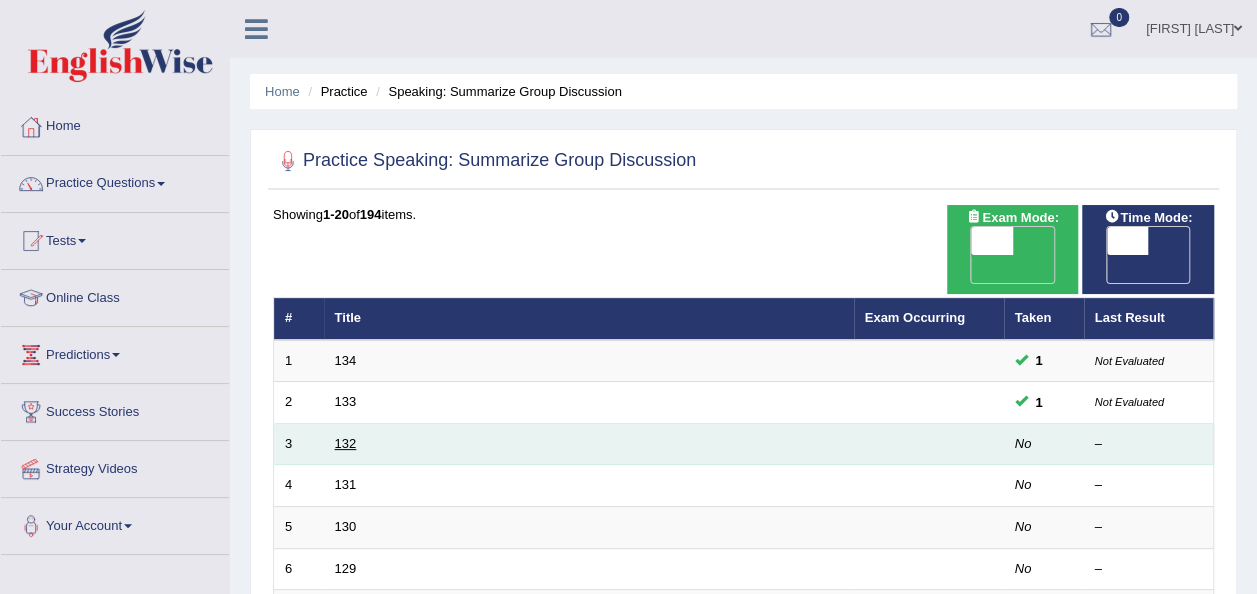 click on "132" at bounding box center (346, 443) 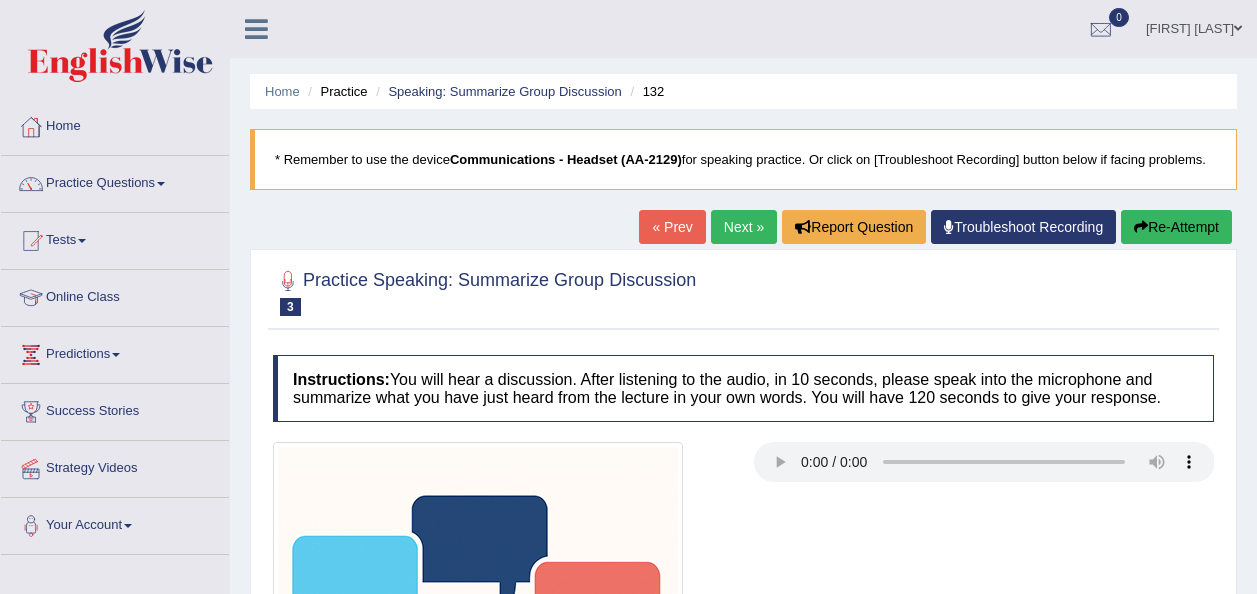 scroll, scrollTop: 0, scrollLeft: 0, axis: both 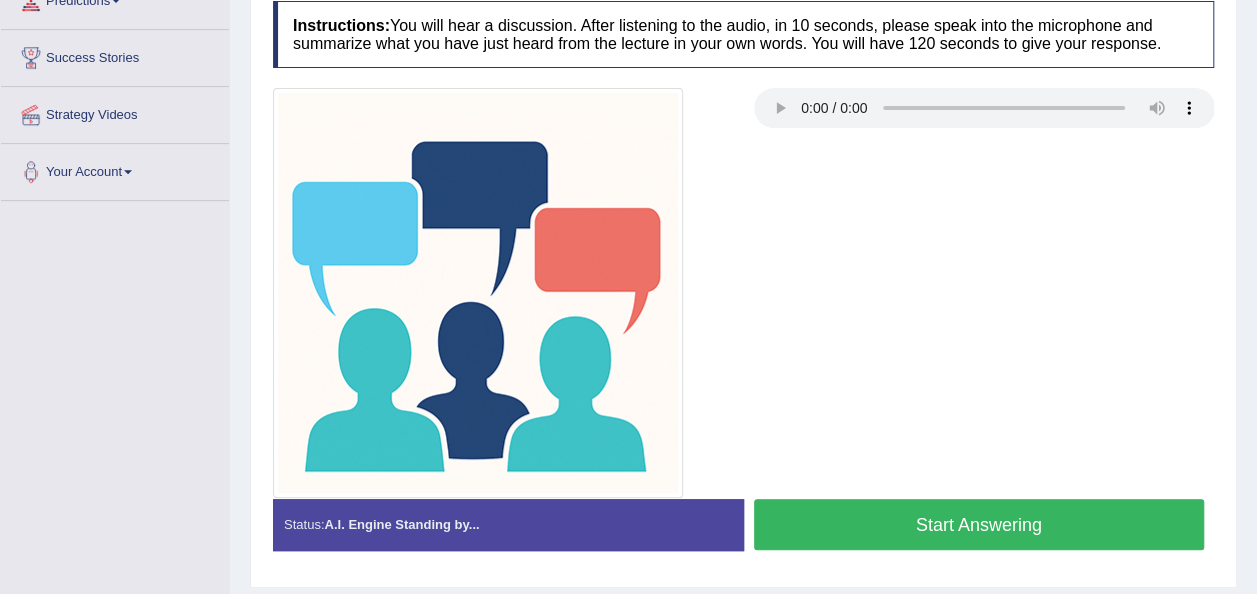 click on "Start Answering" at bounding box center (979, 524) 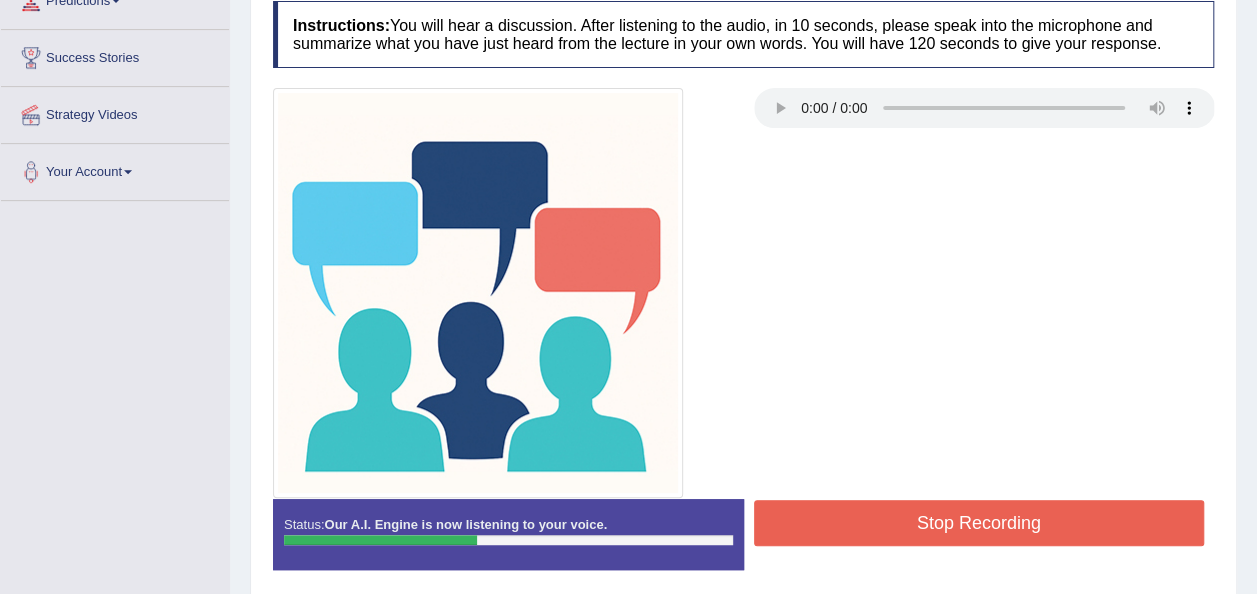 click on "Stop Recording" at bounding box center (979, 523) 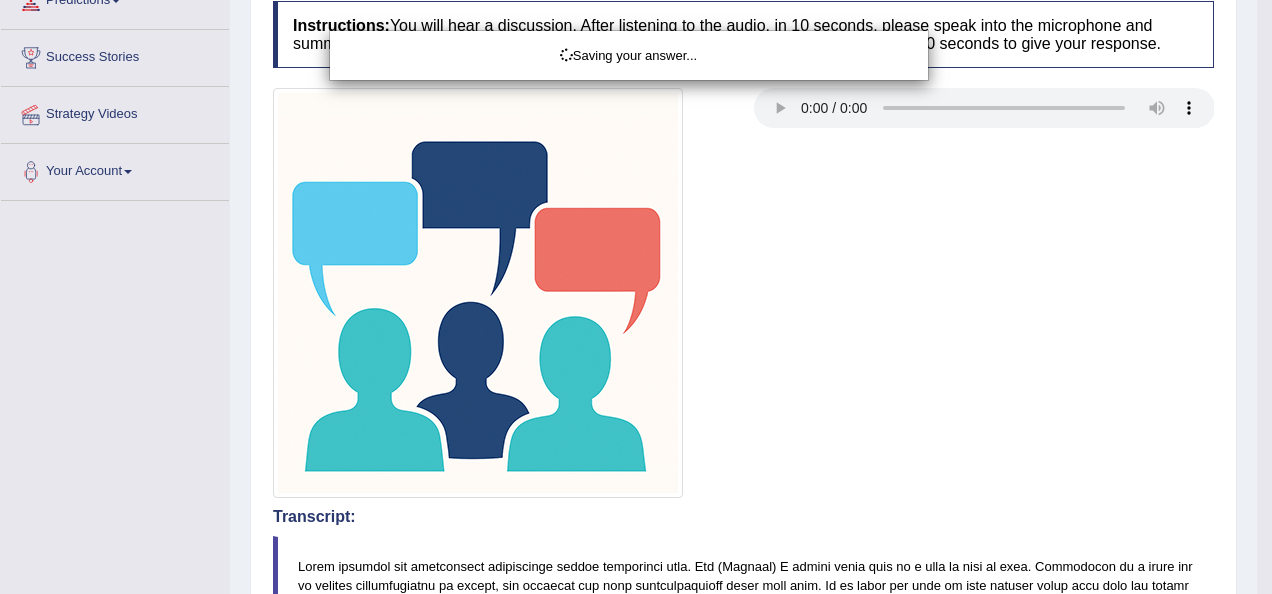 click on "Saving your answer..." at bounding box center (636, 297) 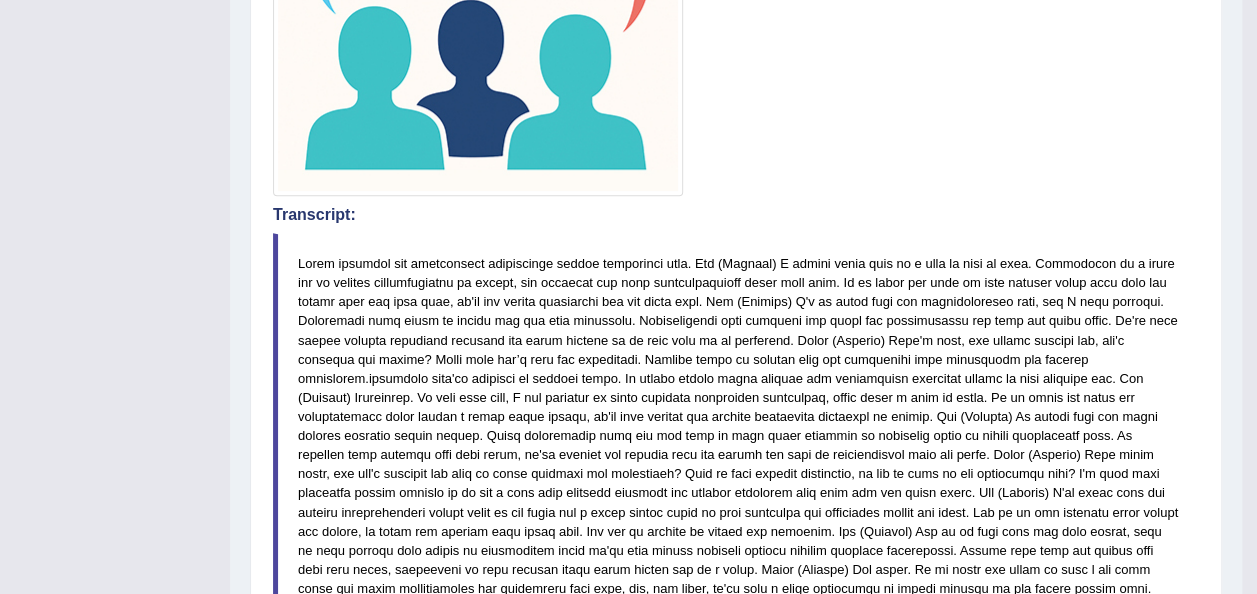scroll, scrollTop: 554, scrollLeft: 0, axis: vertical 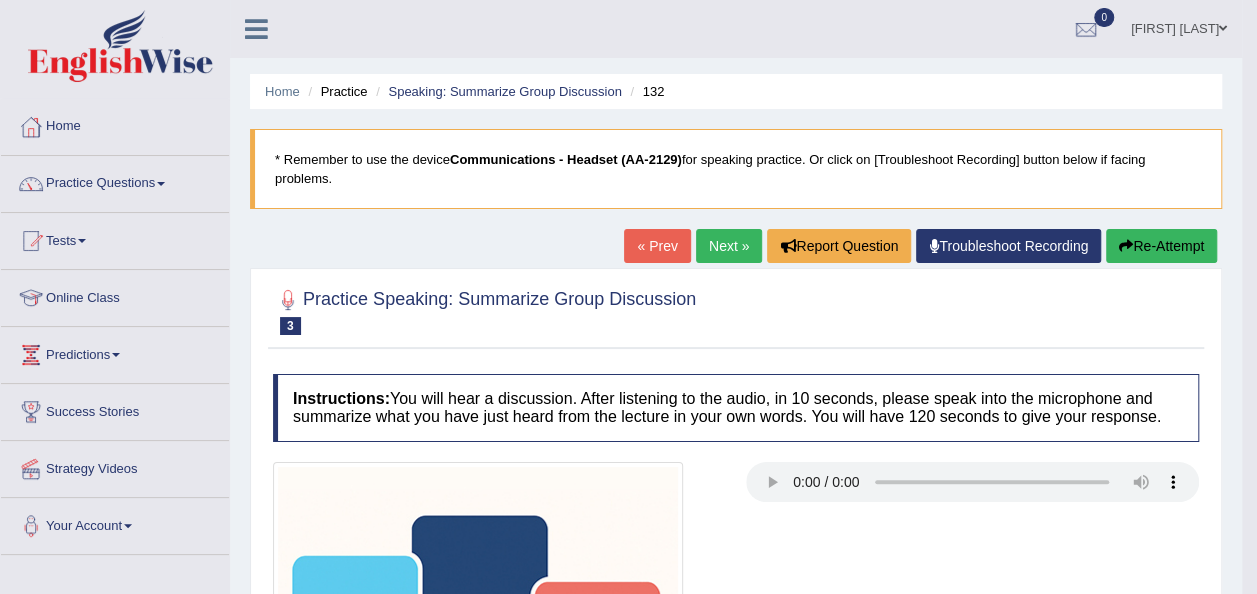 click on "Practice Questions" at bounding box center (115, 181) 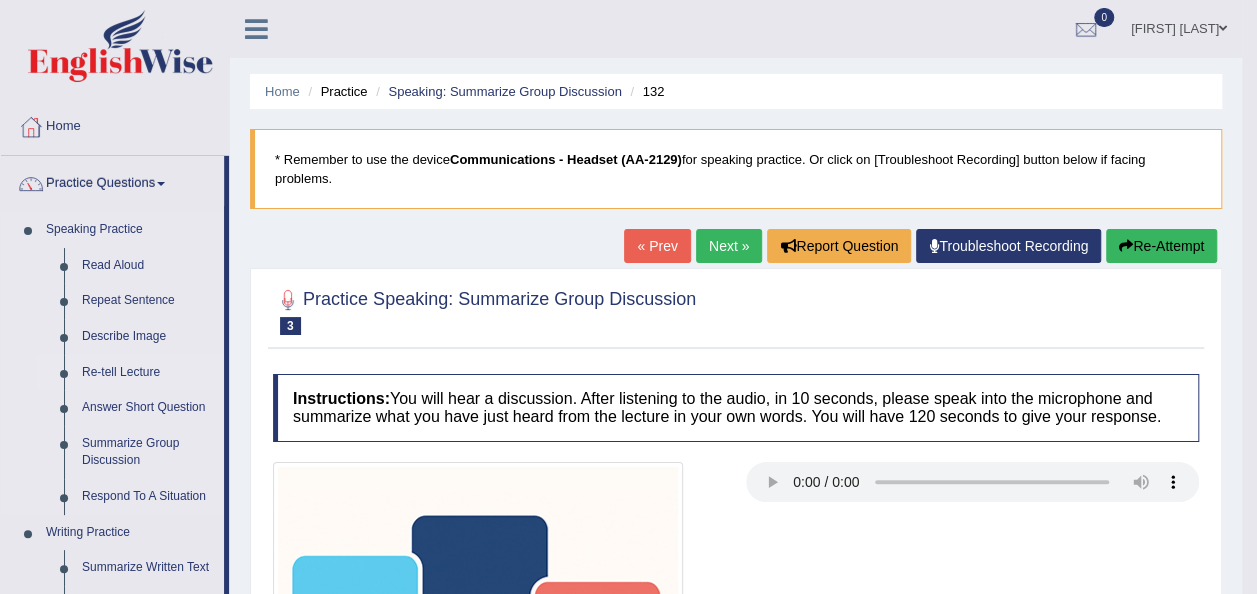 click on "Re-tell Lecture" at bounding box center (148, 373) 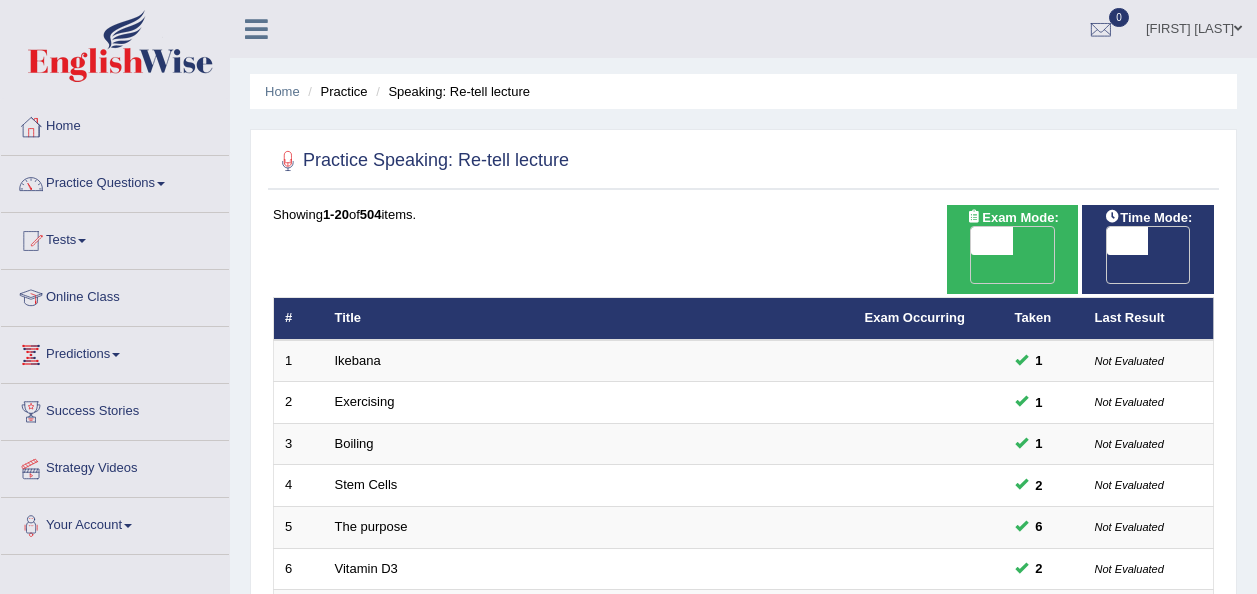 scroll, scrollTop: 0, scrollLeft: 0, axis: both 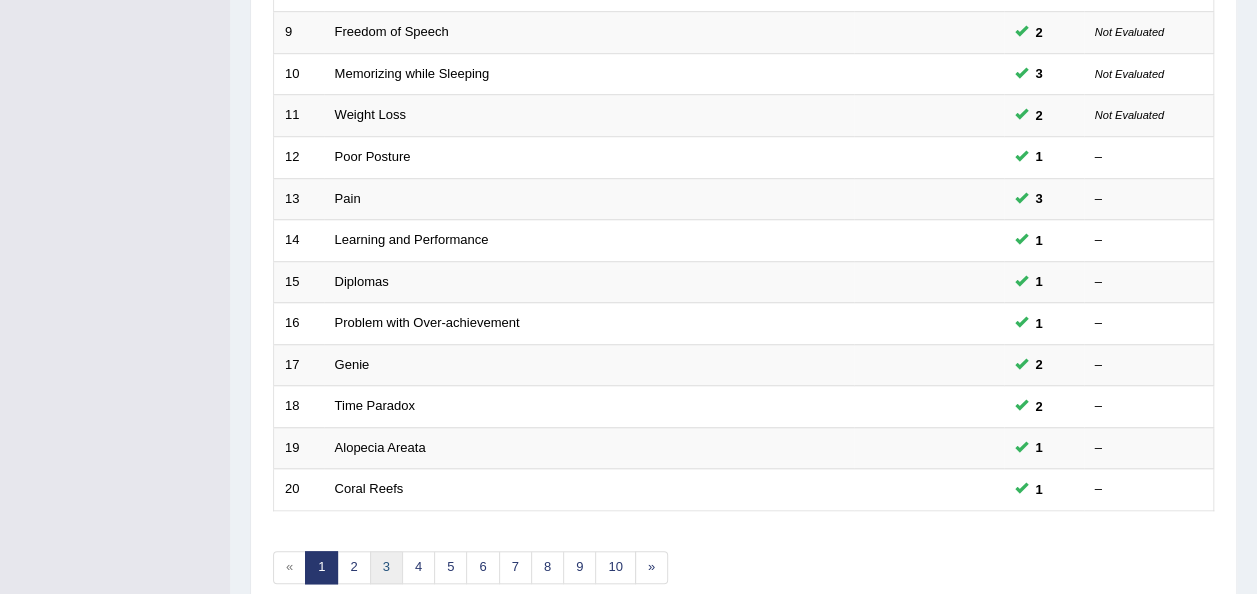 click on "3" at bounding box center (386, 567) 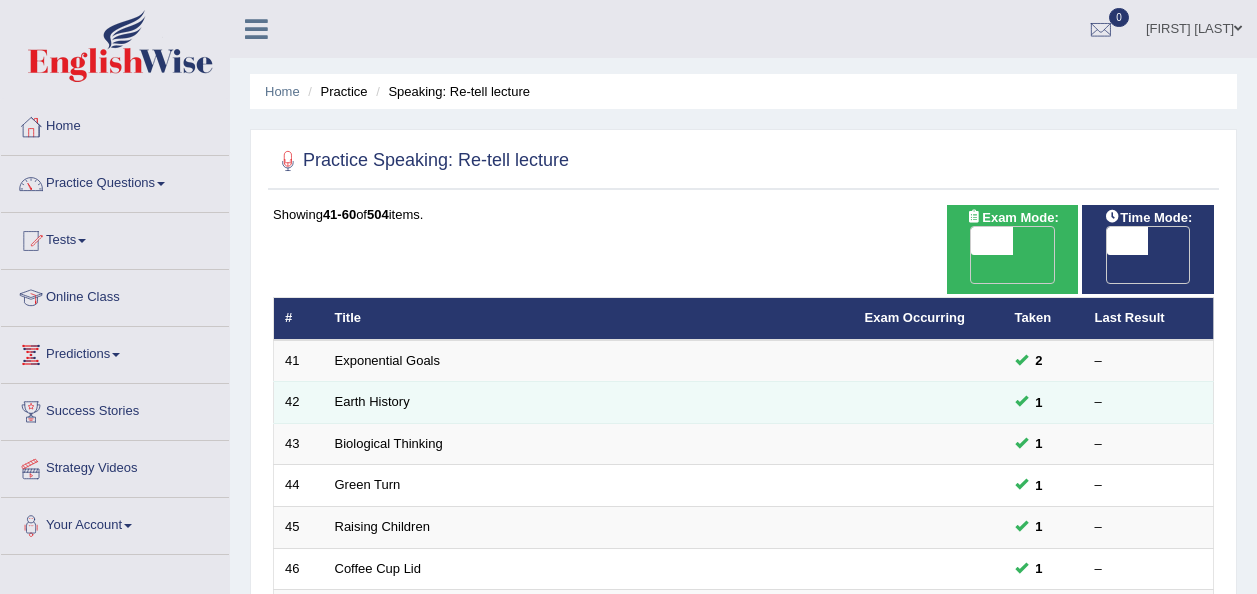 scroll, scrollTop: 0, scrollLeft: 0, axis: both 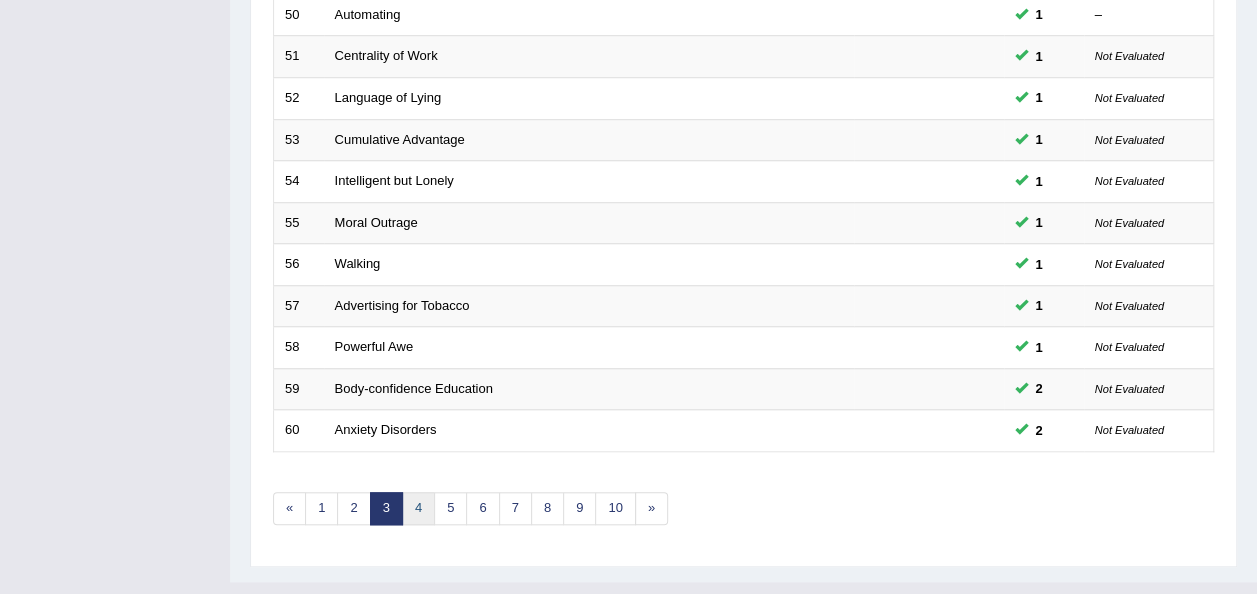 click on "4" at bounding box center (418, 508) 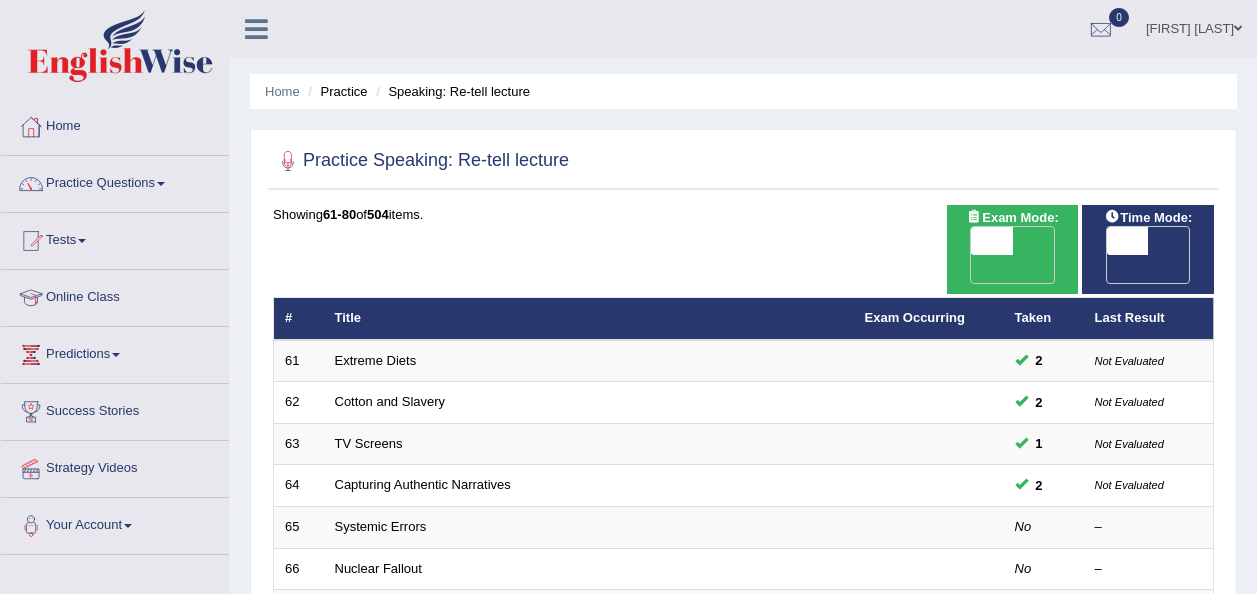 scroll, scrollTop: 0, scrollLeft: 0, axis: both 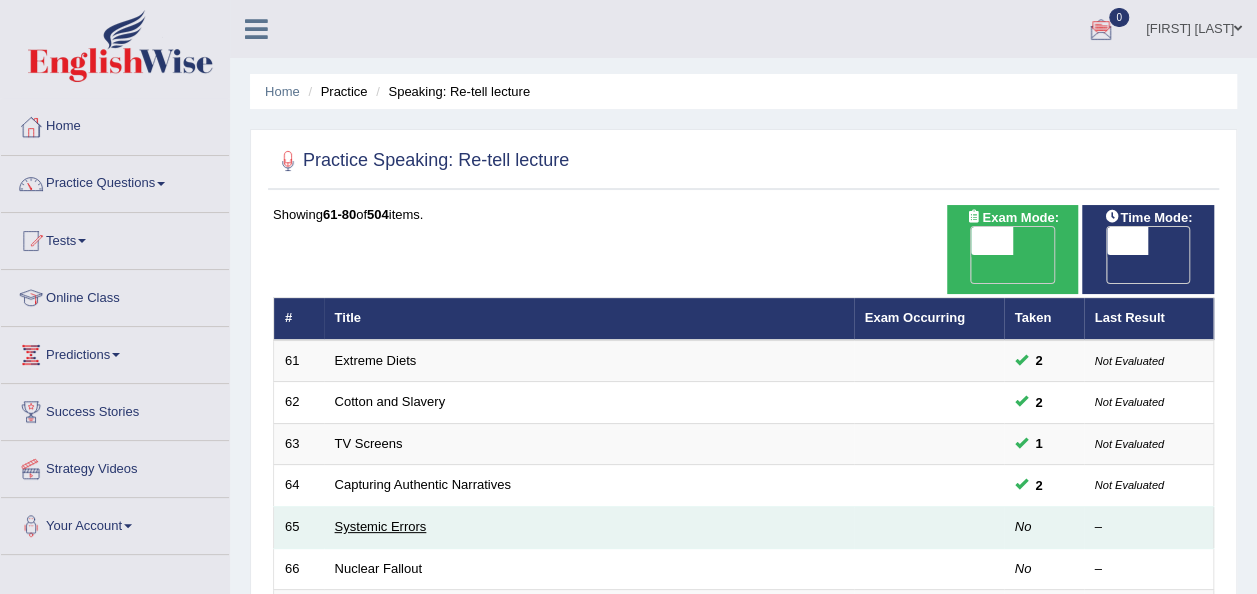 click on "Systemic Errors" at bounding box center [381, 526] 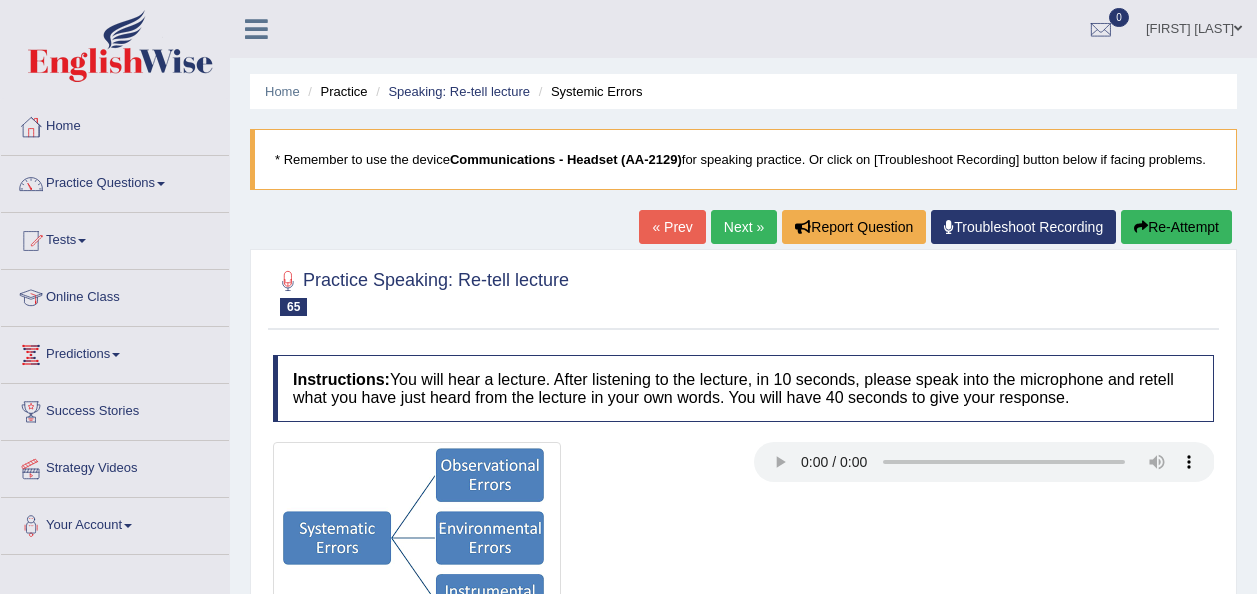 scroll, scrollTop: 0, scrollLeft: 0, axis: both 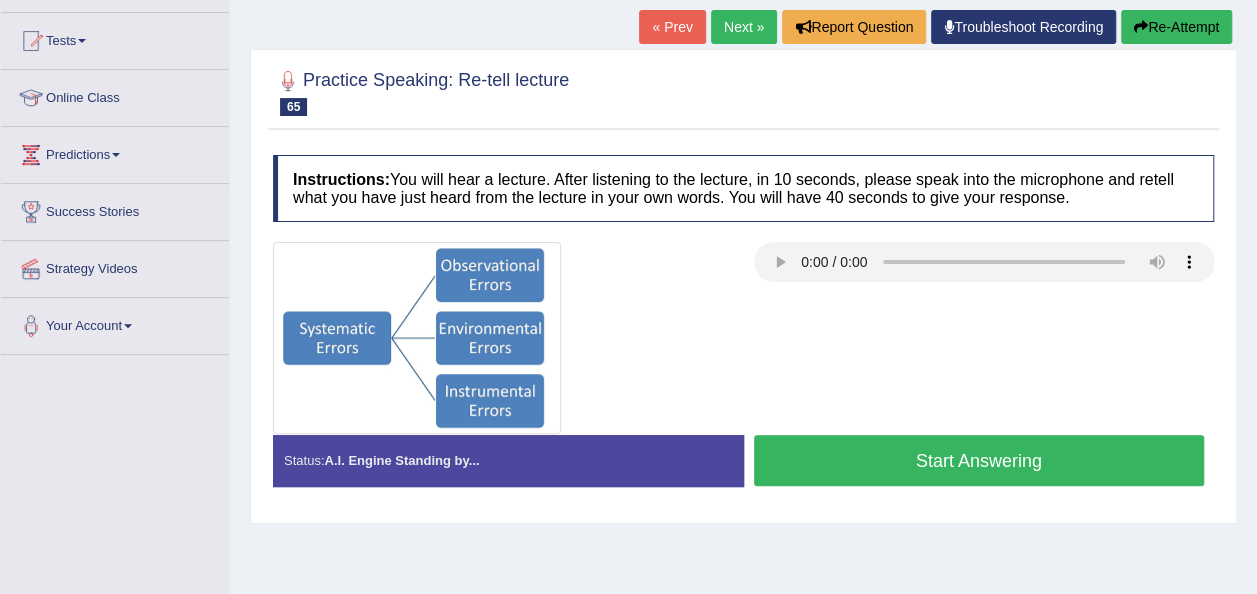 click on "Instructions:  You will hear a lecture. After listening to the lecture, in 10 seconds, please speak into the microphone and retell what you have just heard from the lecture in your own words. You will have 40 seconds to give your response.
Transcript: Recorded Answer: Created with Highcharts 7.1.2 Too low Too high Time Pitch meter: 0 10 20 30 40 Created with Highcharts 7.1.2 Great Too slow Too fast Time Speech pace meter: 0 10 20 30 40 Spoken Keywords: Voice Analysis: Your Response: Sample Answer: . Status:  A.I. Engine Standing by... Start Answering Stop Recording" at bounding box center (743, 328) 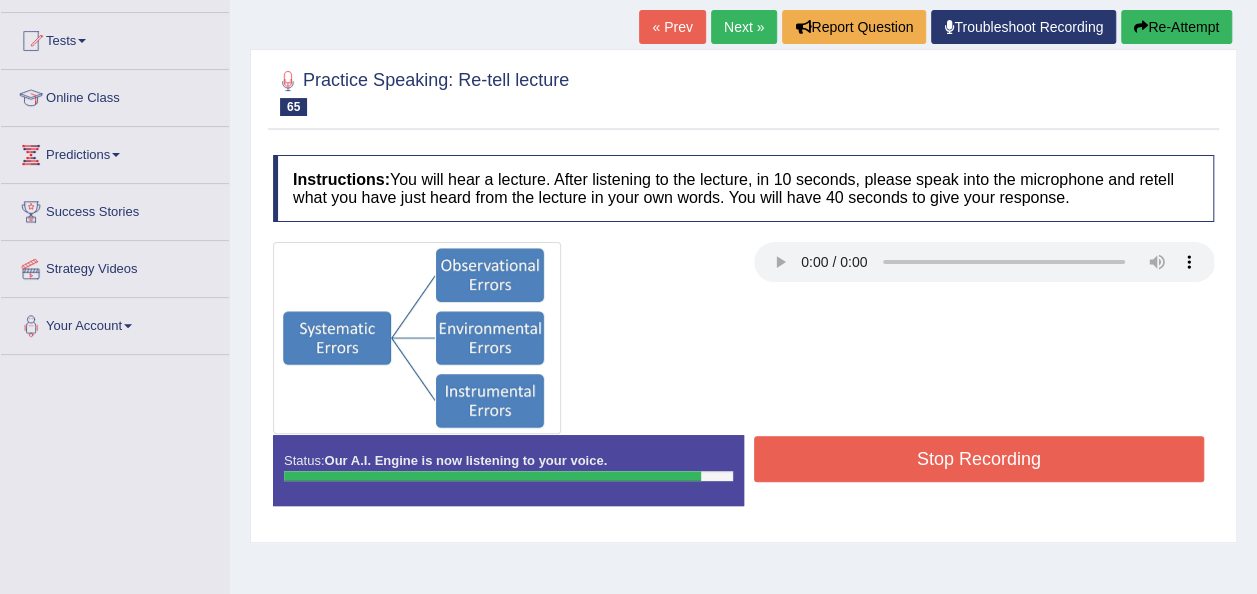 click on "Stop Recording" at bounding box center (979, 459) 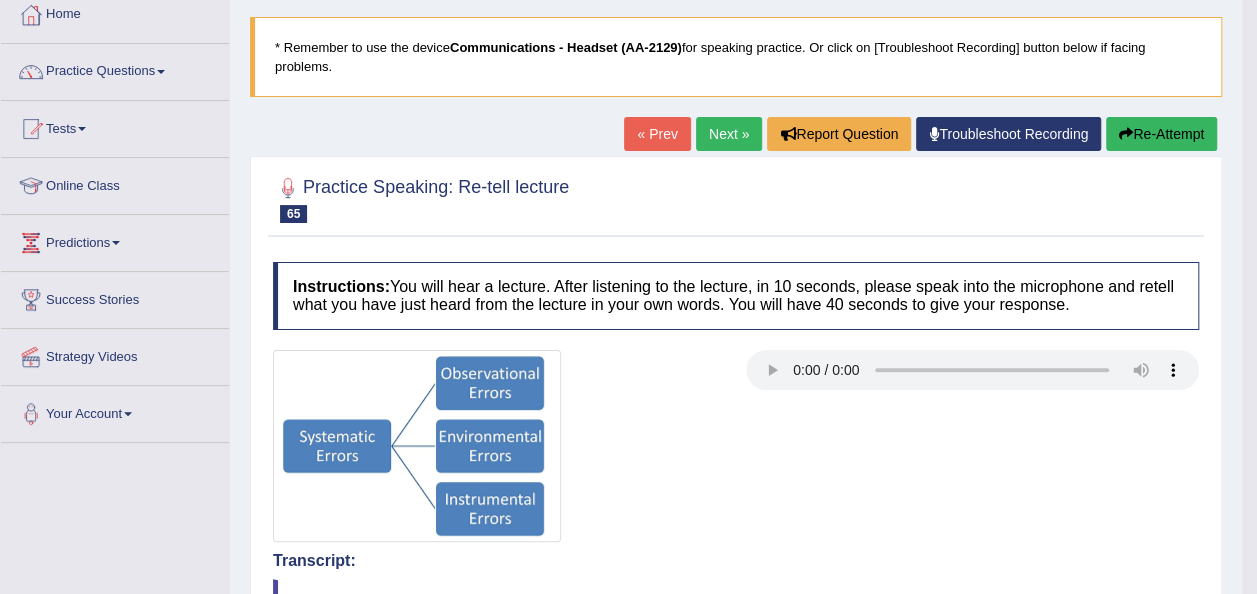 scroll, scrollTop: 0, scrollLeft: 0, axis: both 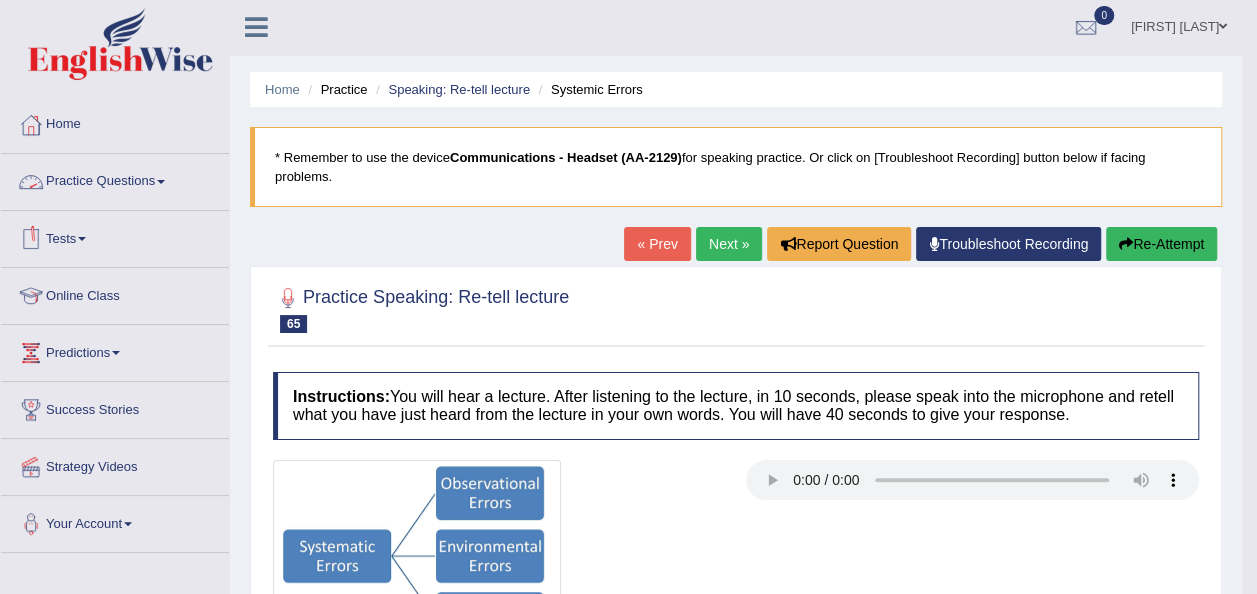 click on "Practice Questions" at bounding box center [115, 179] 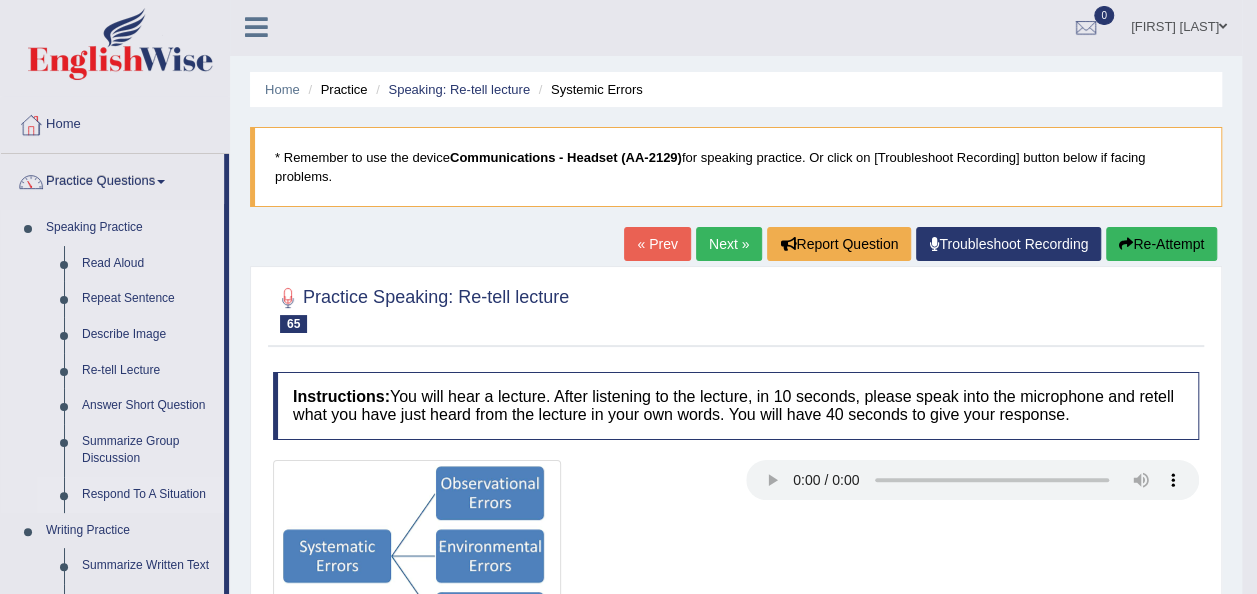 click on "Respond To A Situation" at bounding box center (148, 495) 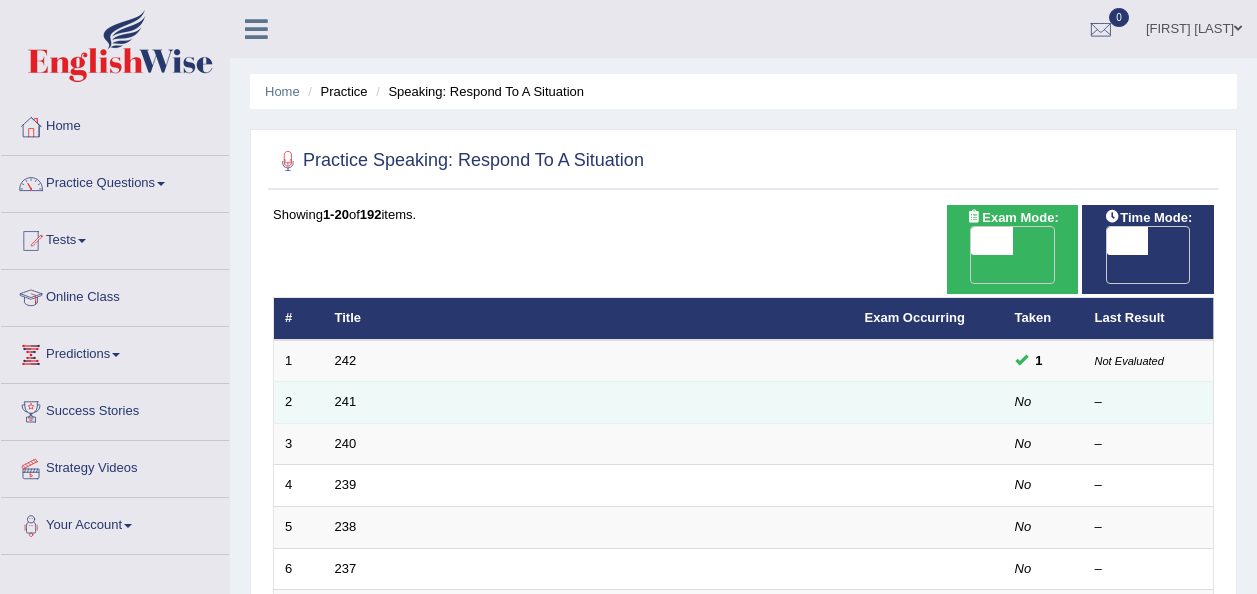 scroll, scrollTop: 0, scrollLeft: 0, axis: both 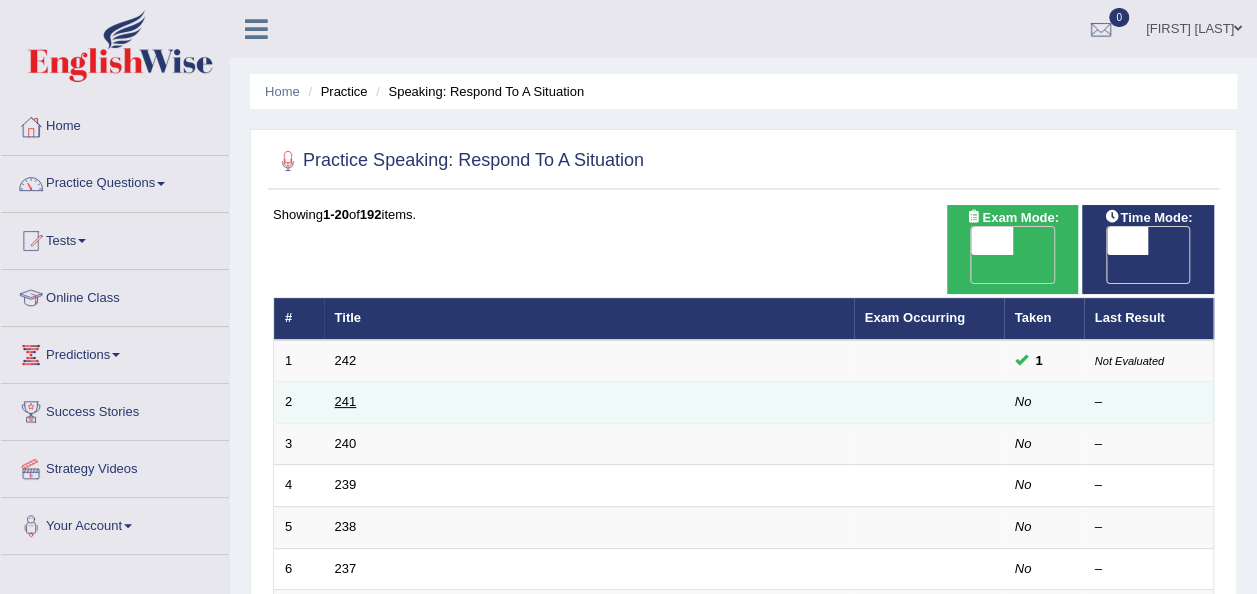 click on "241" at bounding box center [346, 401] 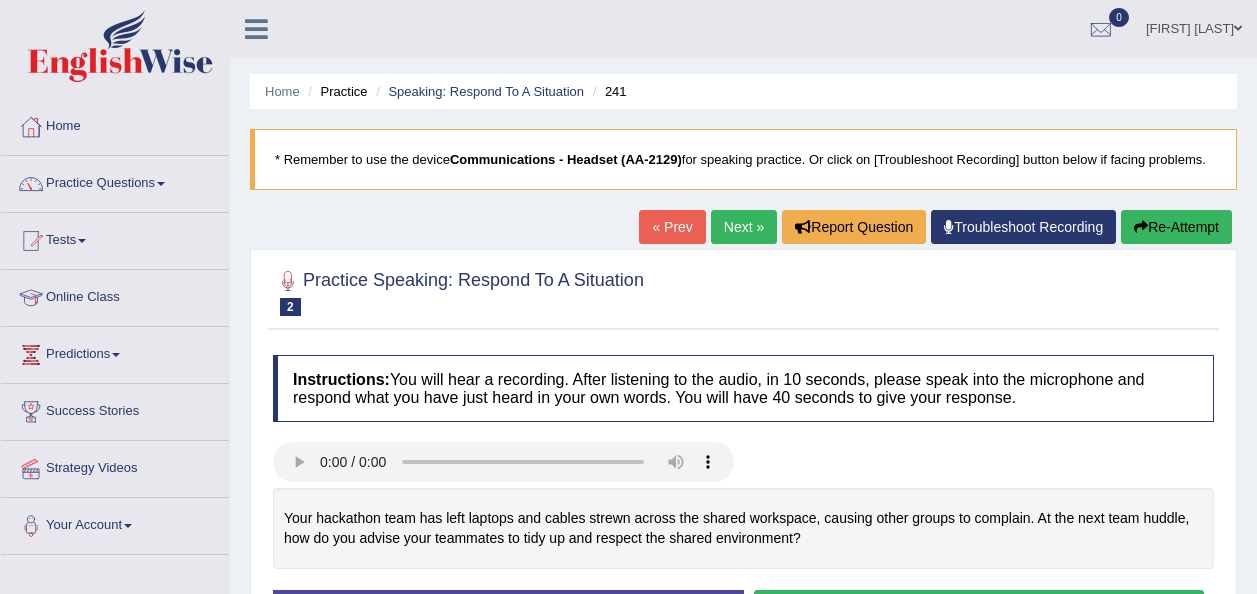 scroll, scrollTop: 0, scrollLeft: 0, axis: both 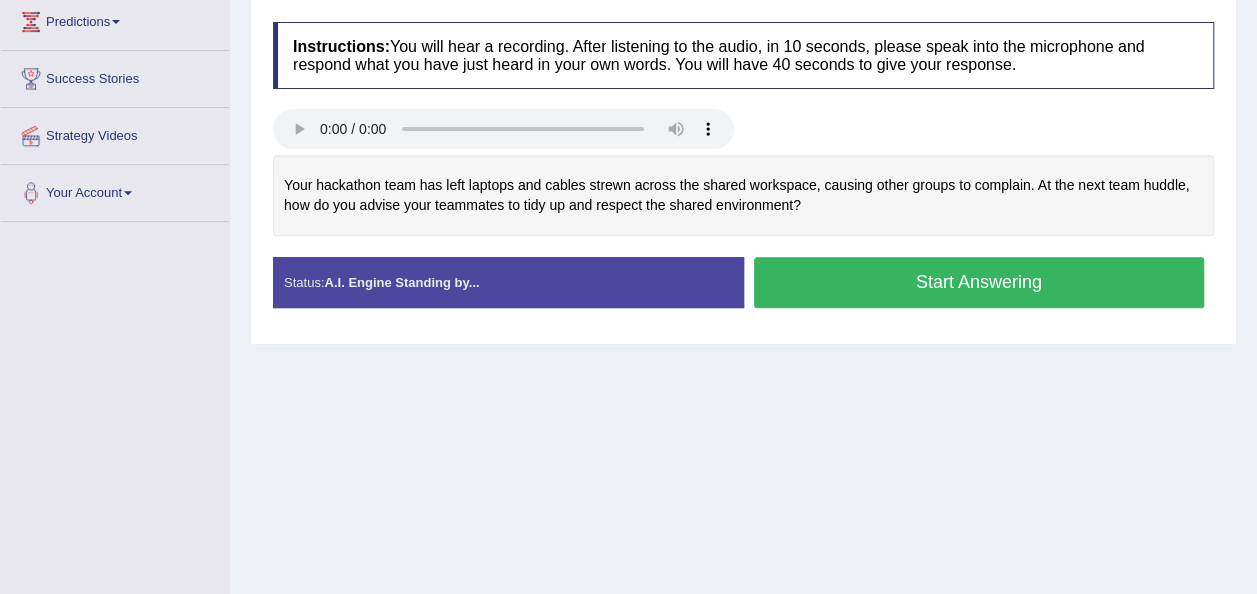 click on "Start Answering" at bounding box center (979, 282) 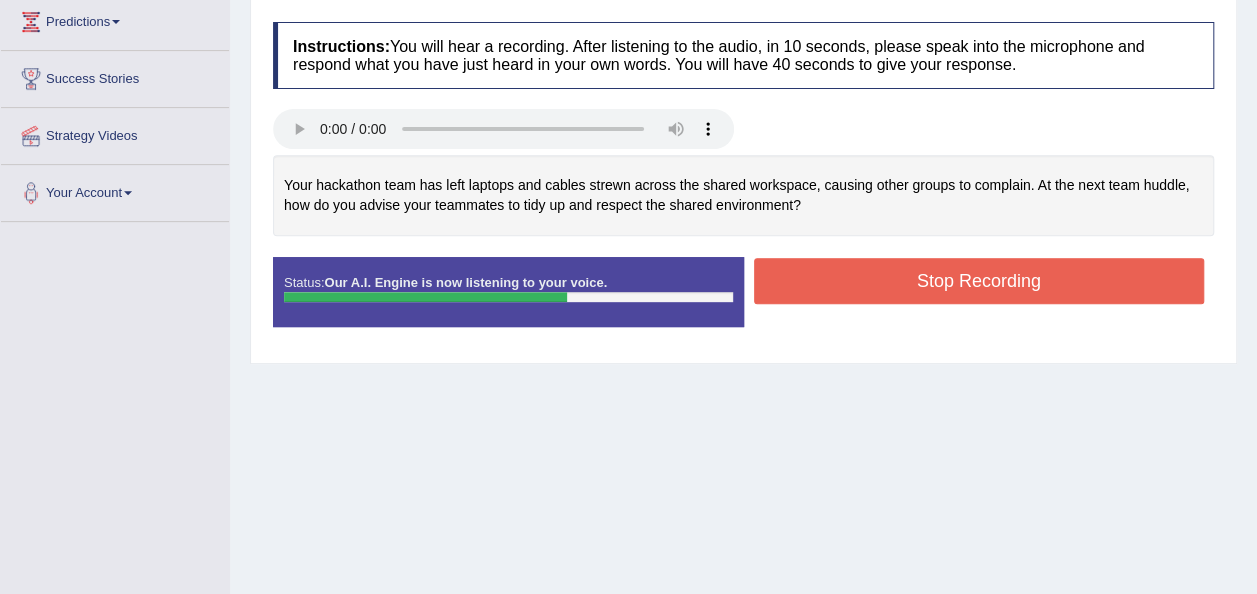 click on "Stop Recording" at bounding box center [979, 281] 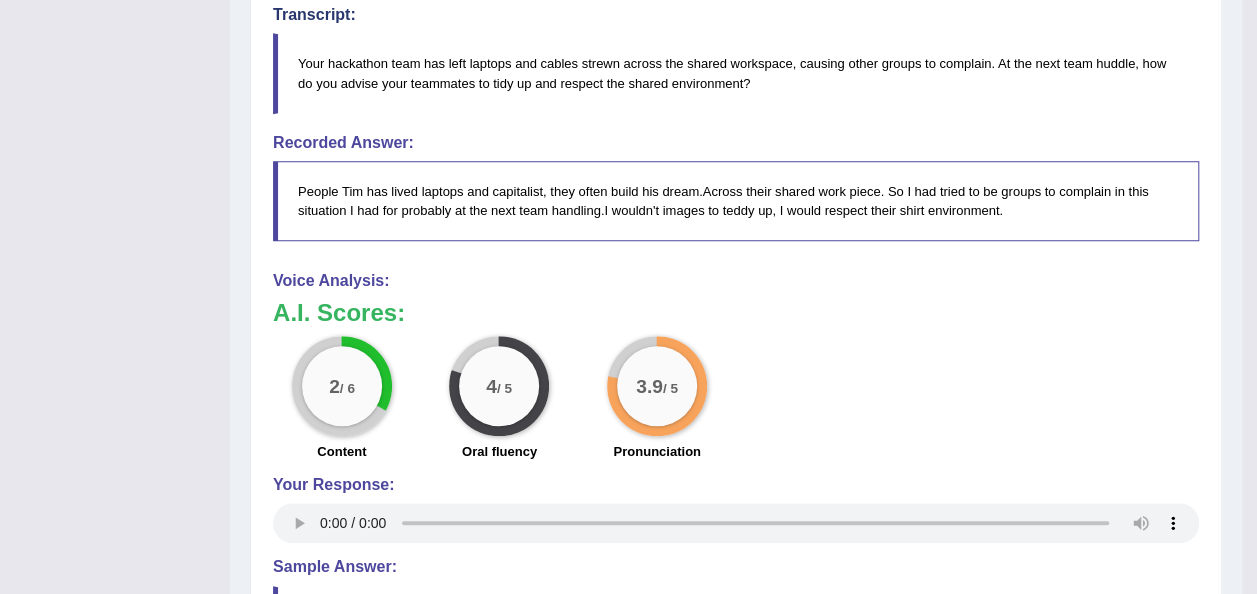 scroll, scrollTop: 0, scrollLeft: 0, axis: both 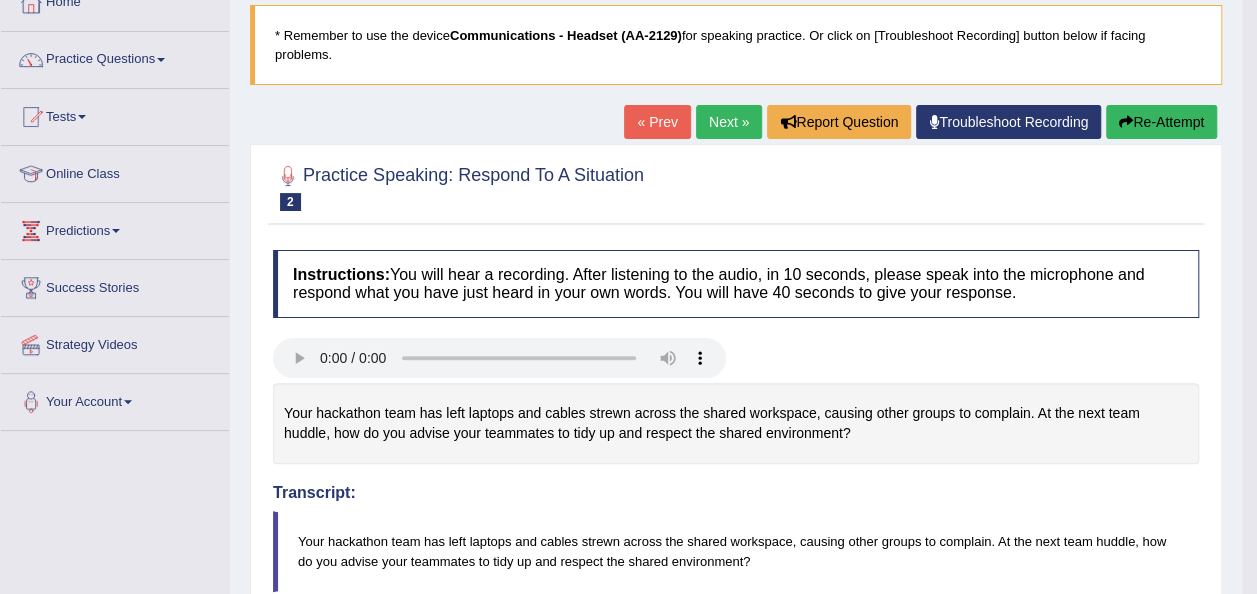 click on "Next »" at bounding box center [729, 122] 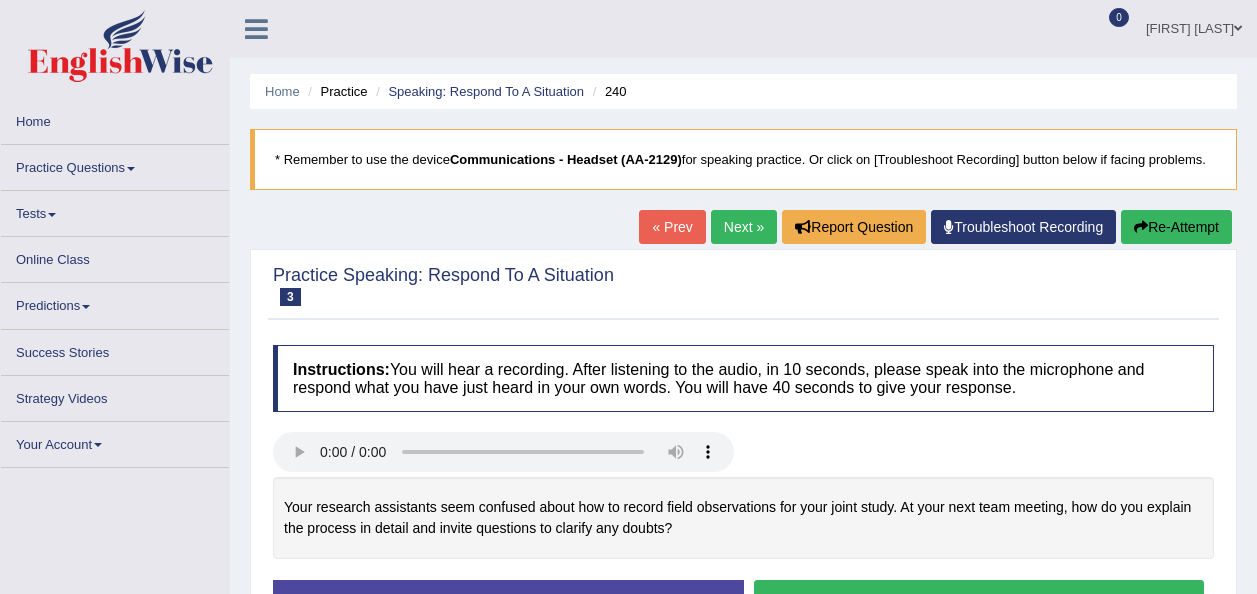 scroll, scrollTop: 0, scrollLeft: 0, axis: both 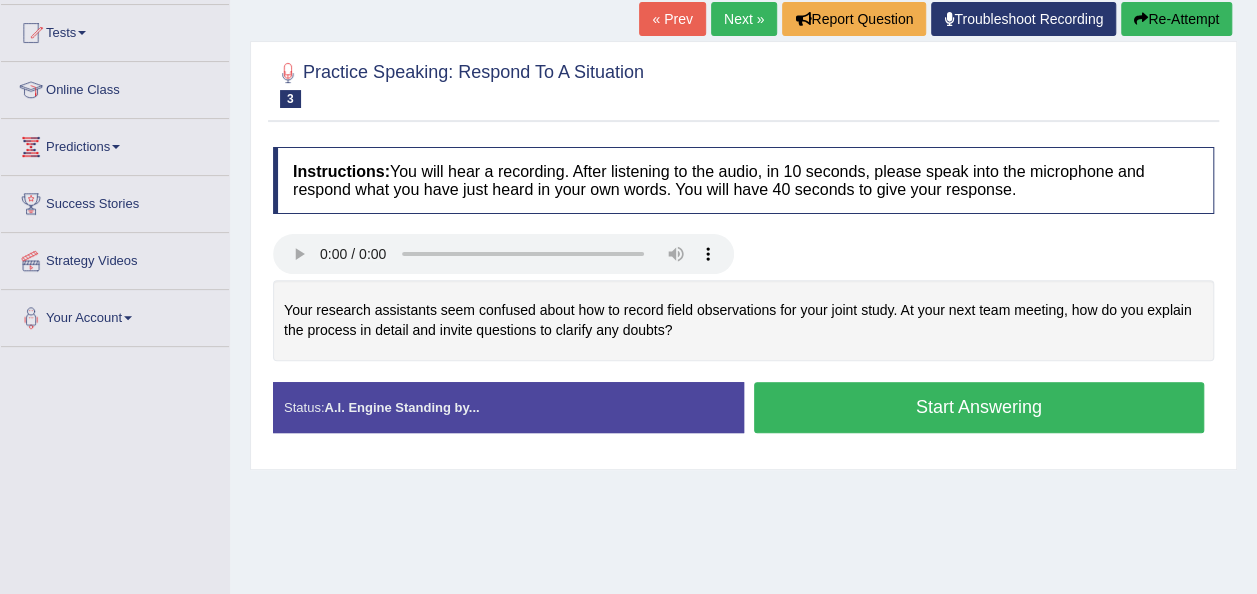 click on "Start Answering" at bounding box center [979, 407] 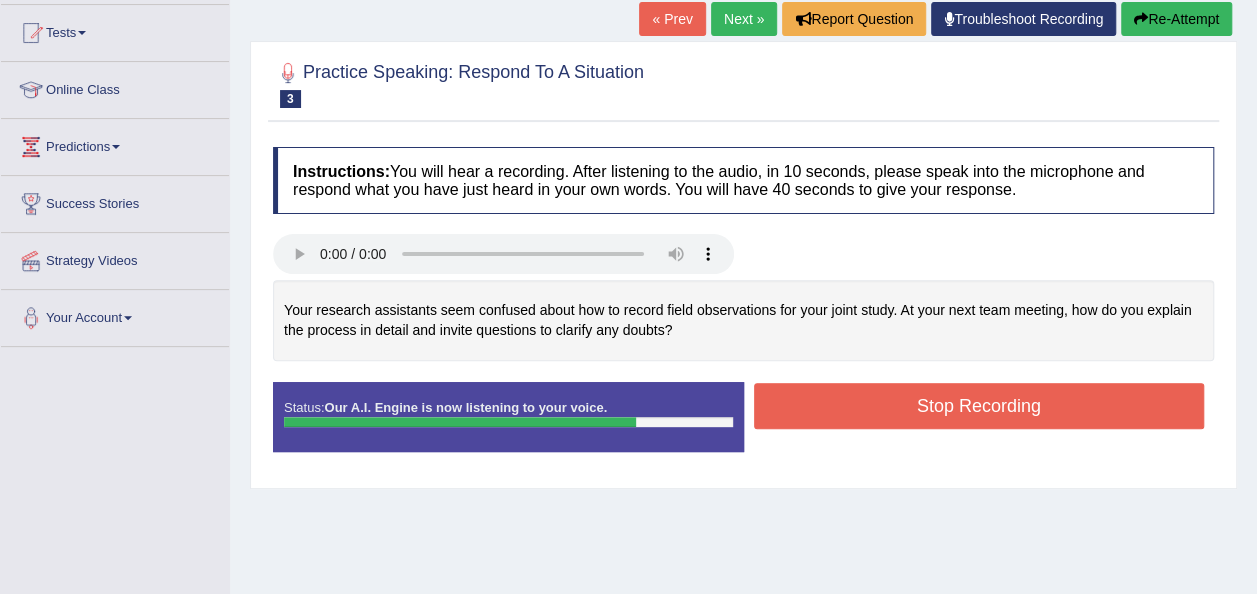 click on "Stop Recording" at bounding box center [979, 406] 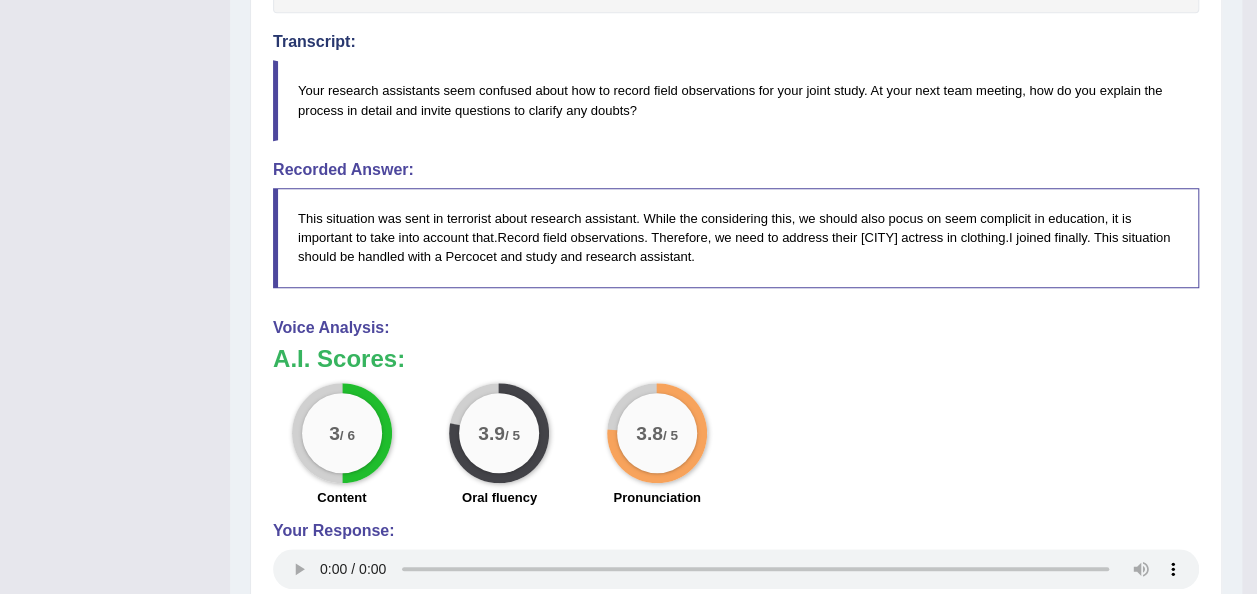 scroll, scrollTop: 610, scrollLeft: 0, axis: vertical 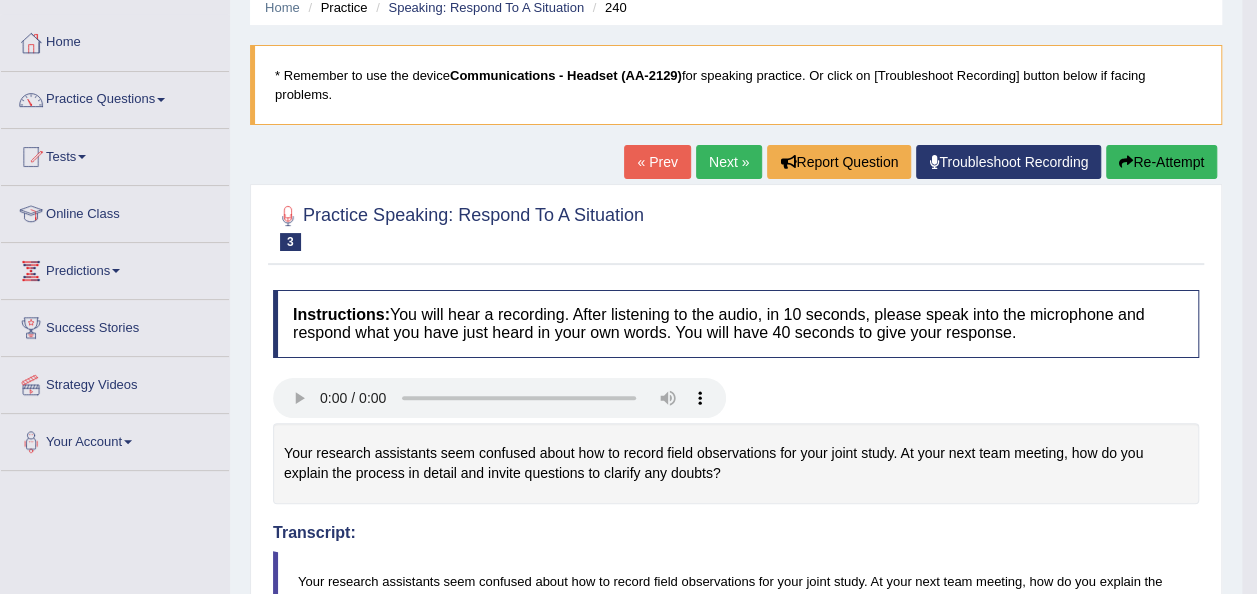 click on "Next »" at bounding box center (729, 162) 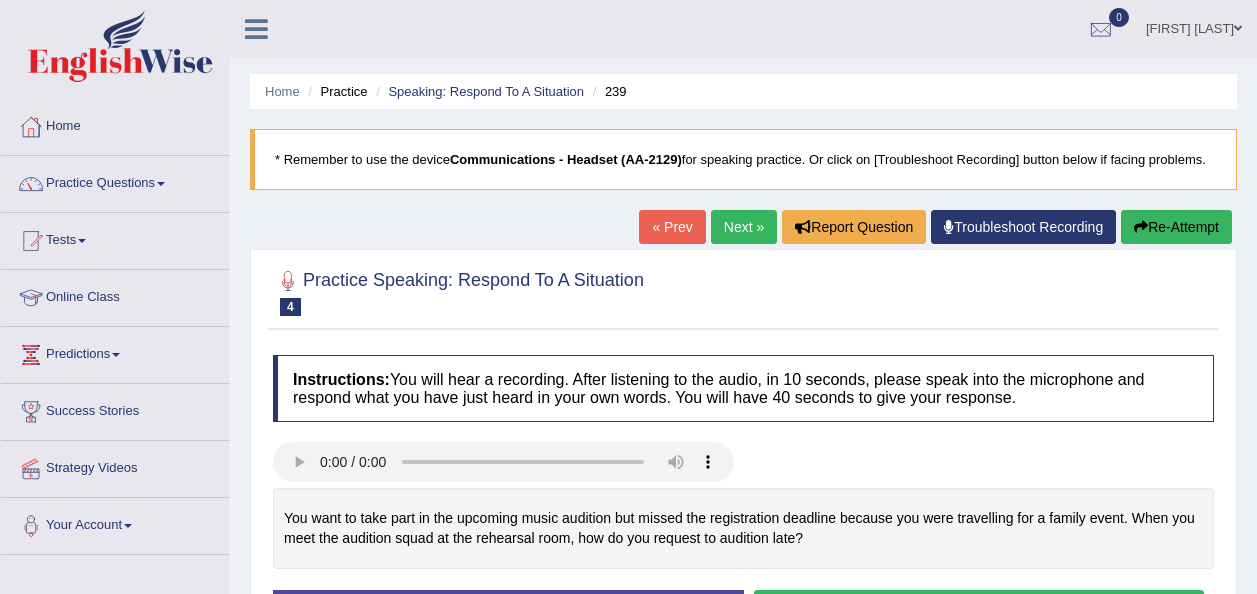 scroll, scrollTop: 0, scrollLeft: 0, axis: both 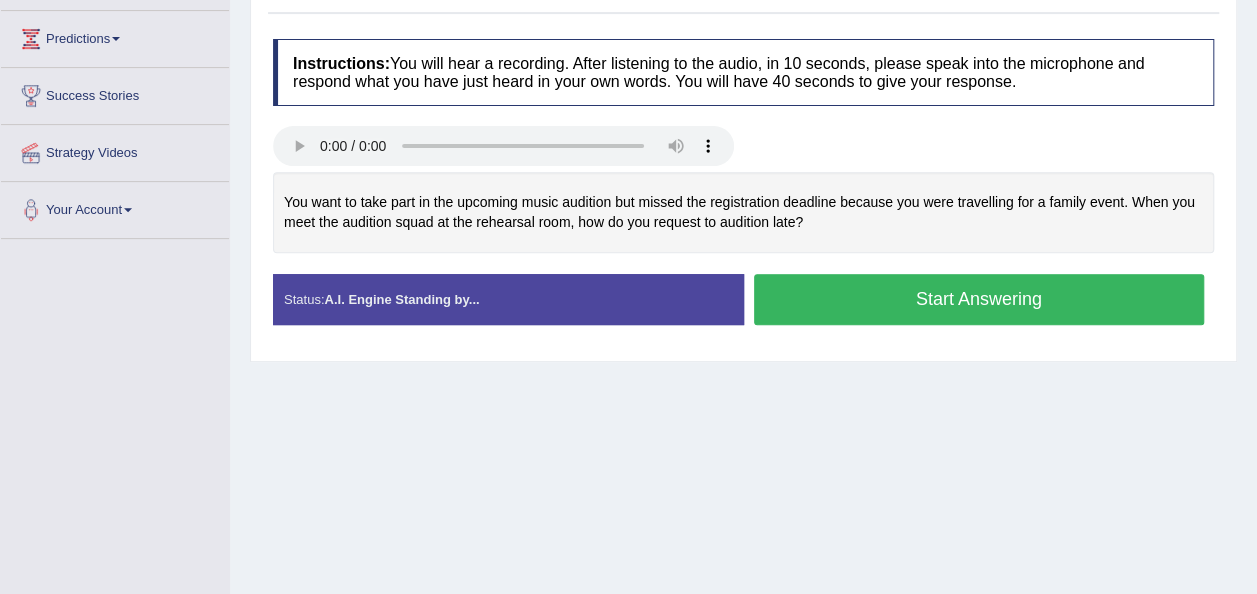 click on "Start Answering" at bounding box center (979, 299) 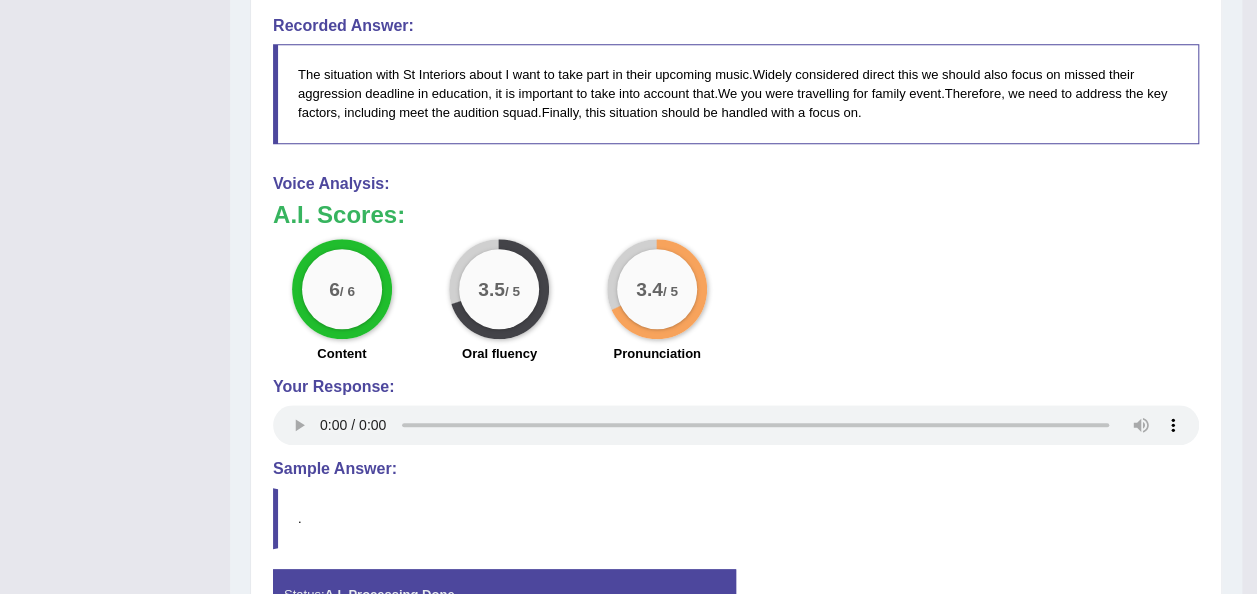 scroll, scrollTop: 715, scrollLeft: 0, axis: vertical 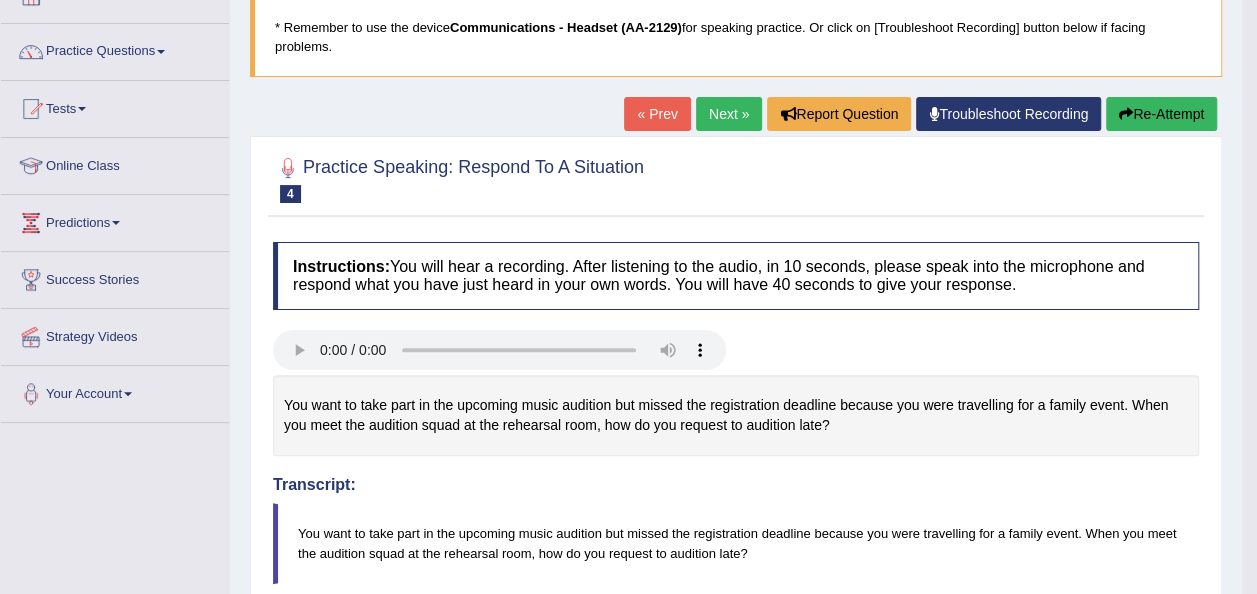 click on "Next »" at bounding box center (729, 114) 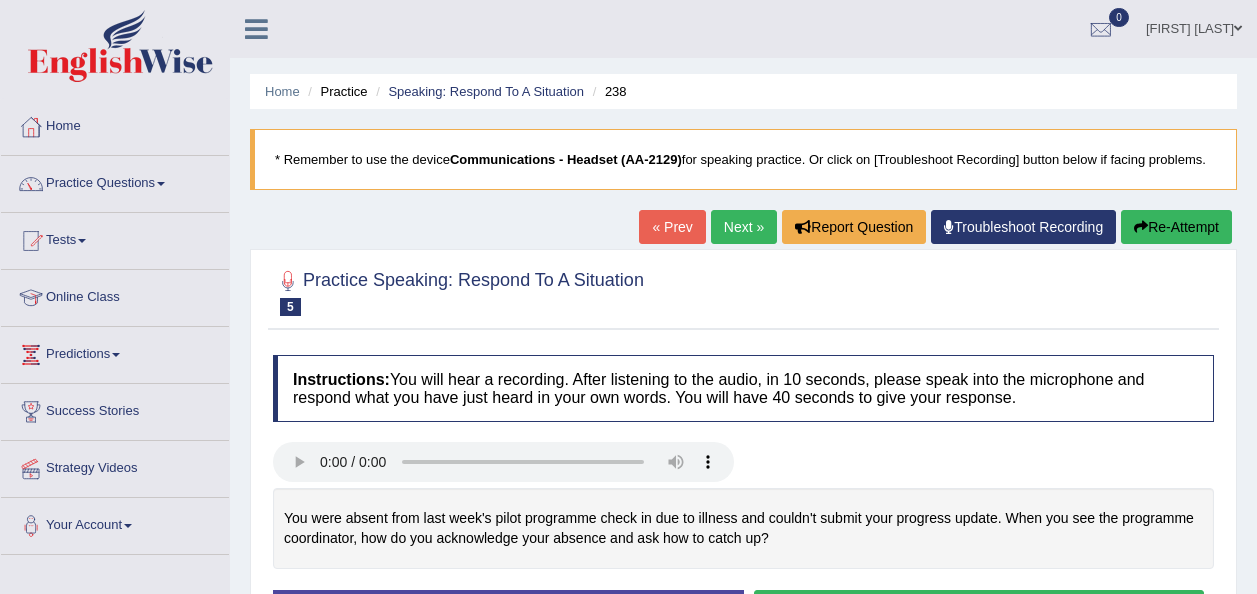 scroll, scrollTop: 0, scrollLeft: 0, axis: both 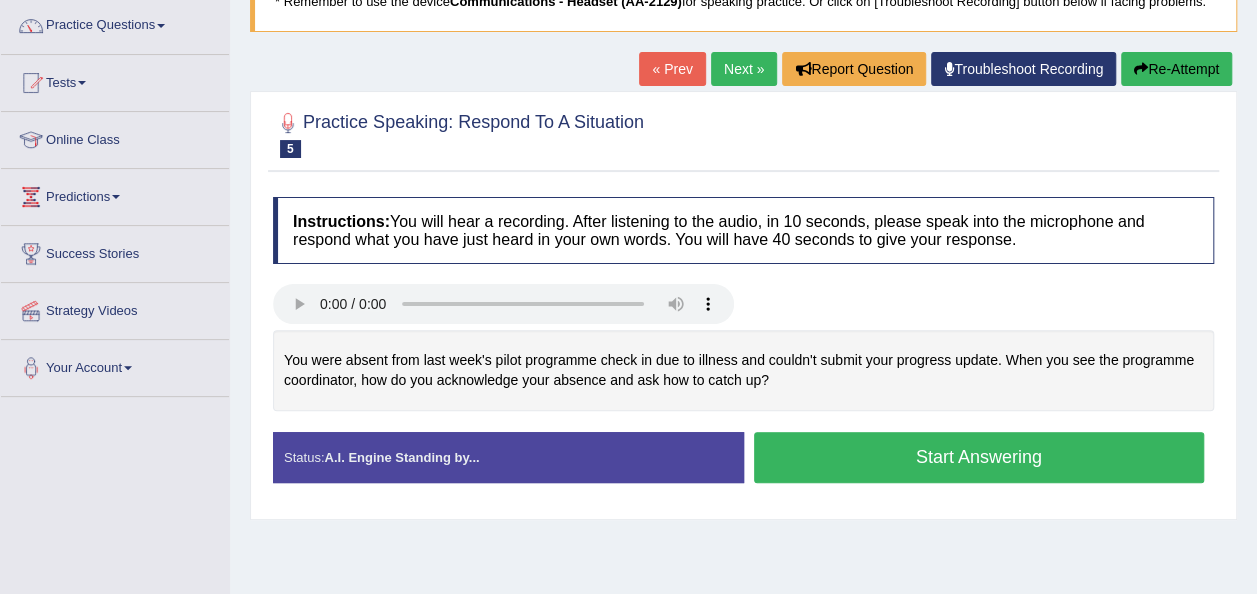 click on "Start Answering" at bounding box center (979, 457) 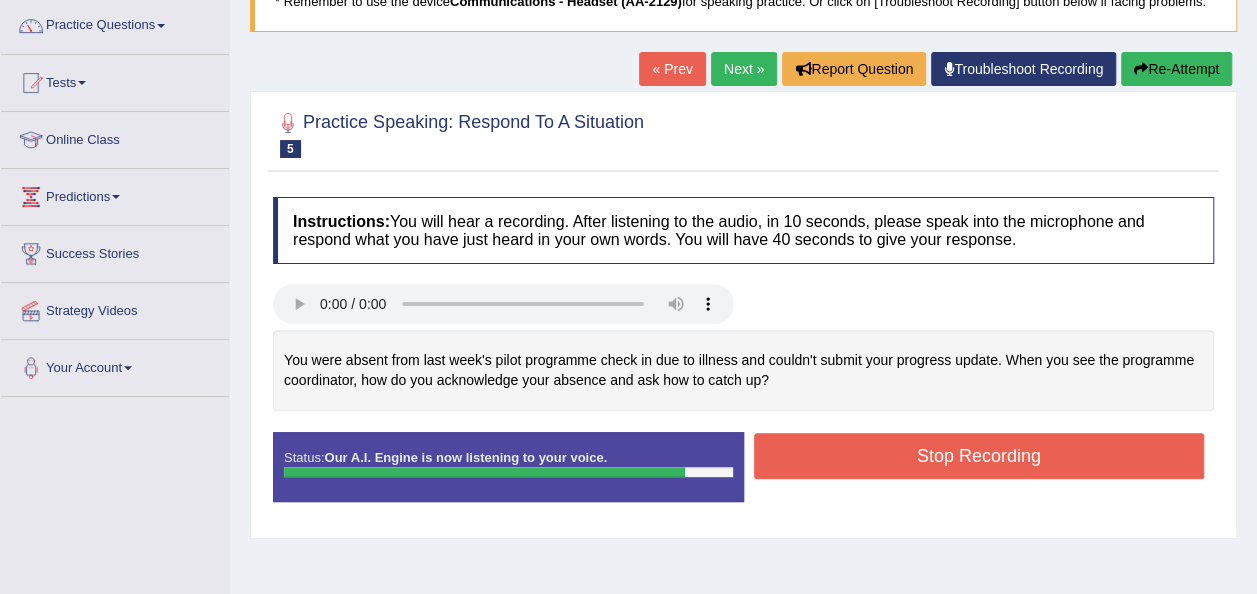 click on "Stop Recording" at bounding box center [979, 456] 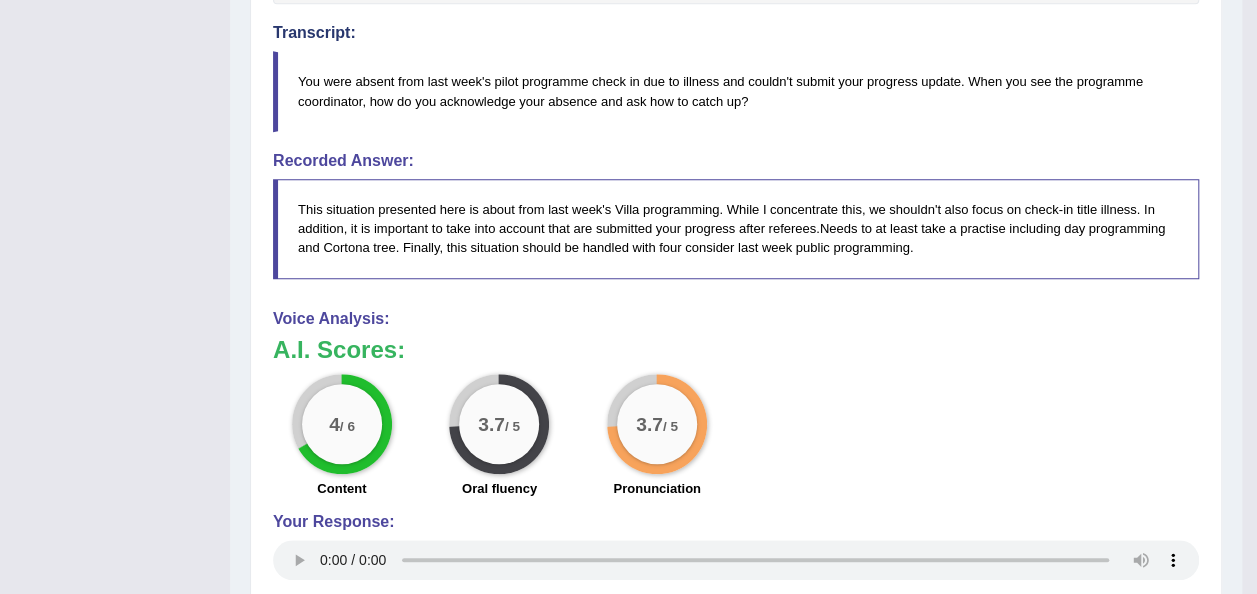 scroll, scrollTop: 0, scrollLeft: 0, axis: both 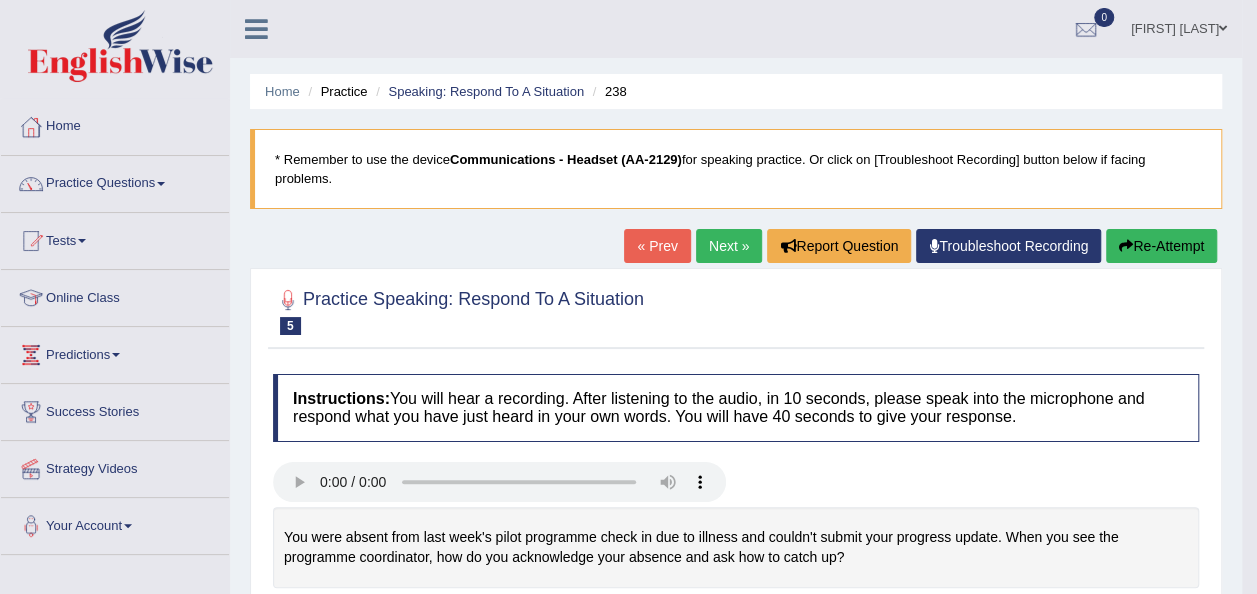 click on "Next »" at bounding box center [729, 246] 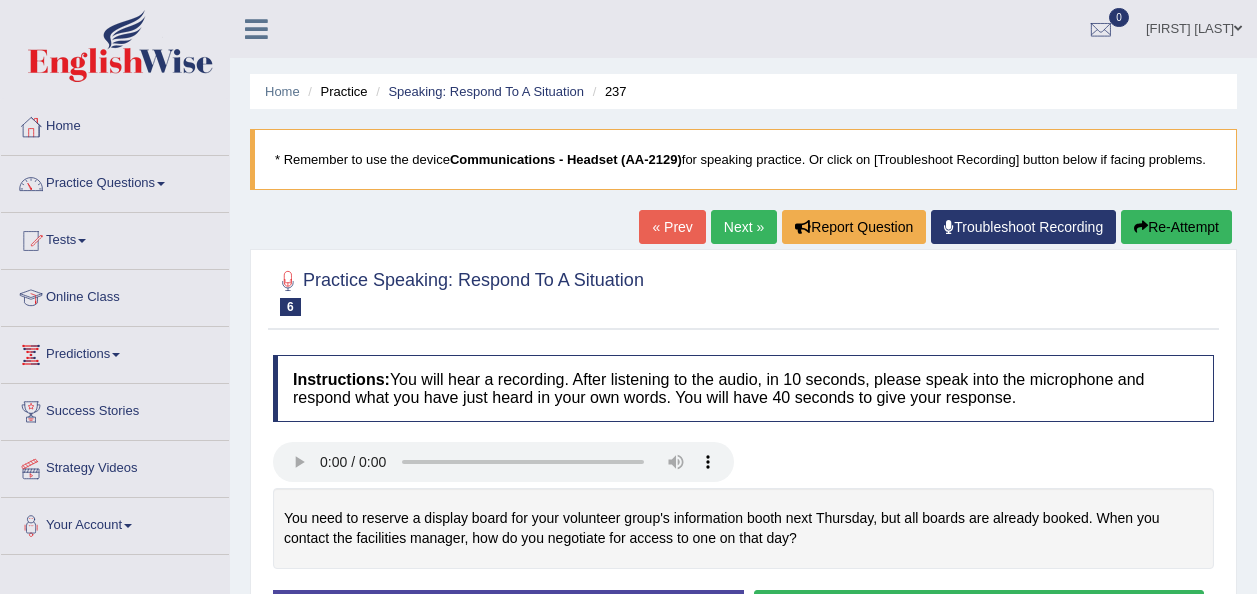 scroll, scrollTop: 0, scrollLeft: 0, axis: both 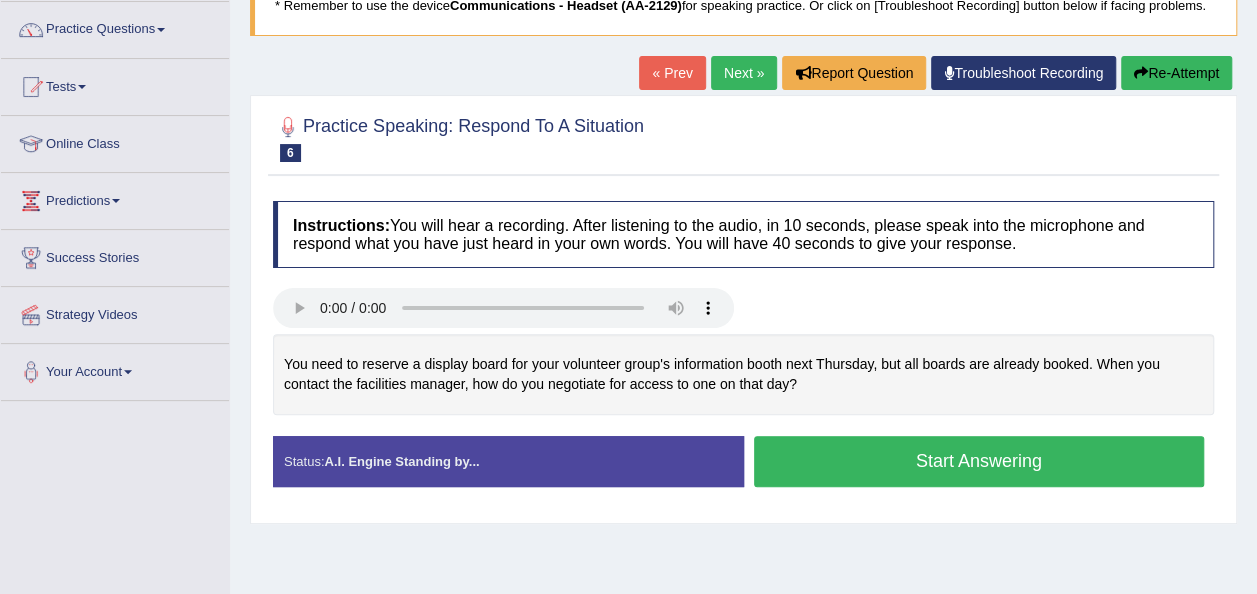 click on "Start Answering" at bounding box center [979, 461] 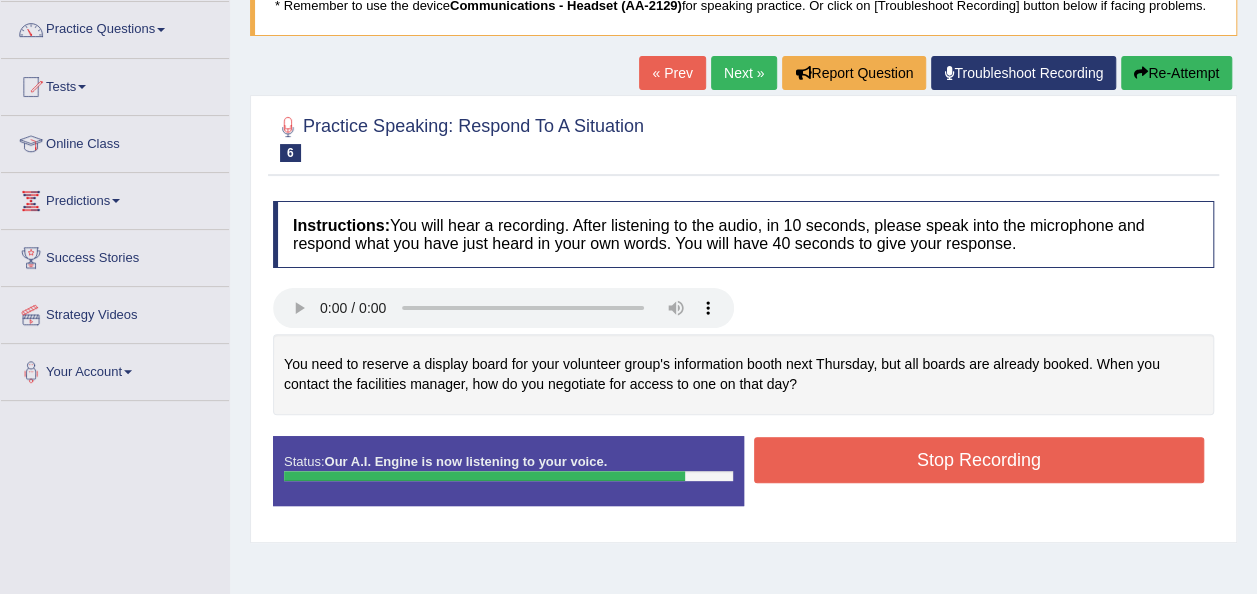click on "Stop Recording" at bounding box center [979, 460] 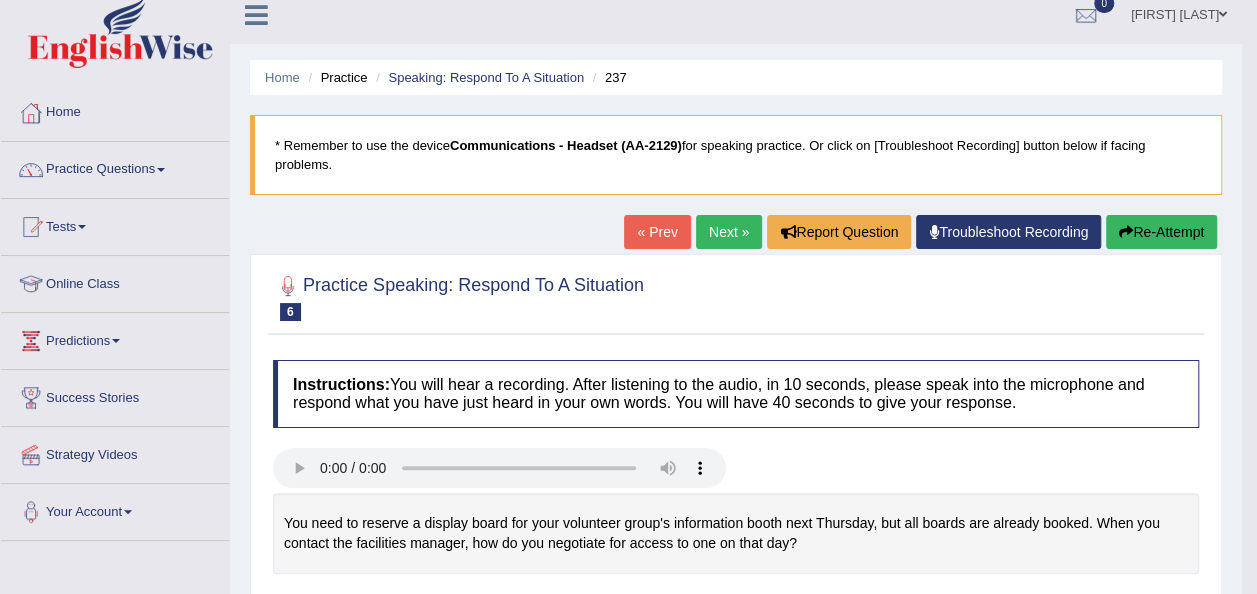 scroll, scrollTop: 0, scrollLeft: 0, axis: both 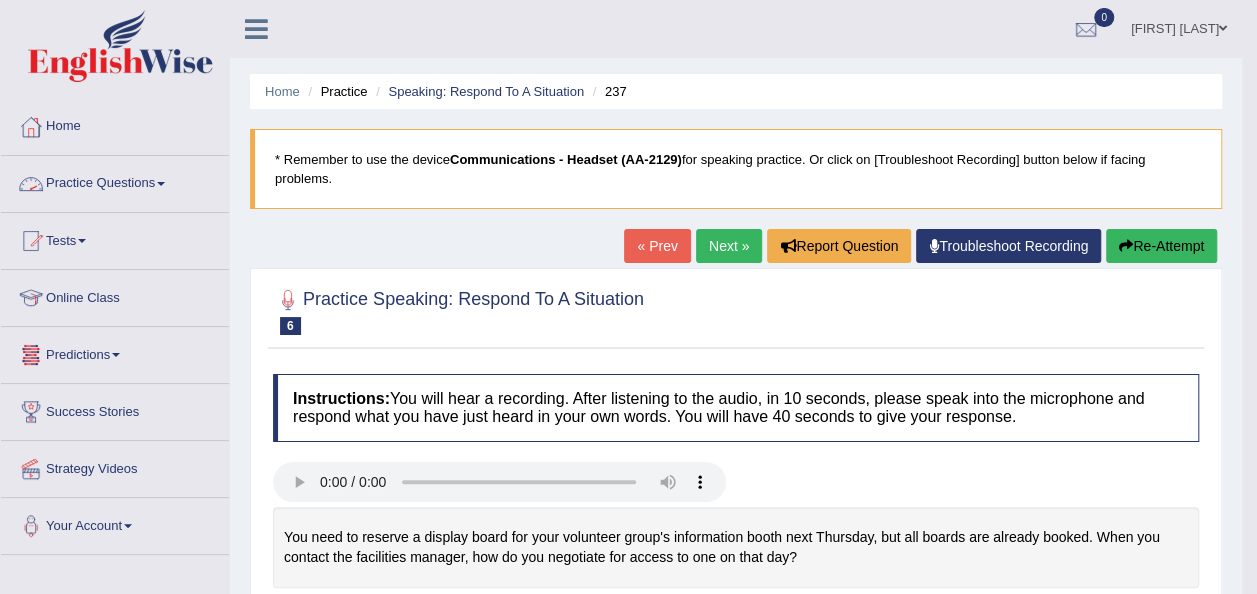 click on "Practice Questions" at bounding box center (115, 181) 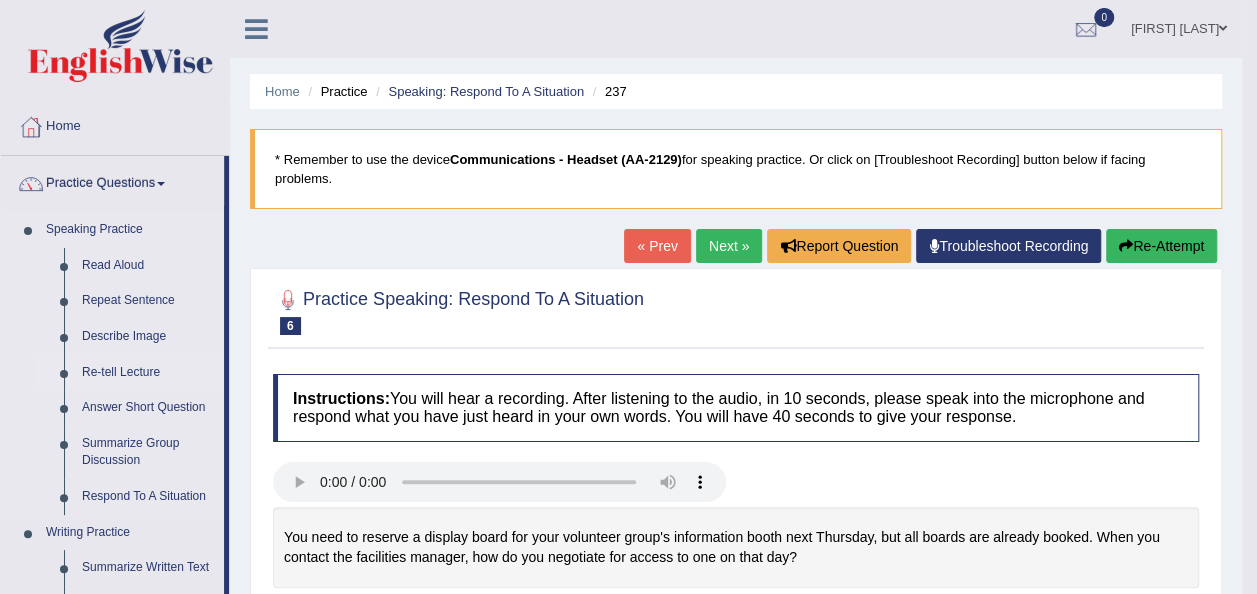 click on "Re-tell Lecture" at bounding box center [148, 373] 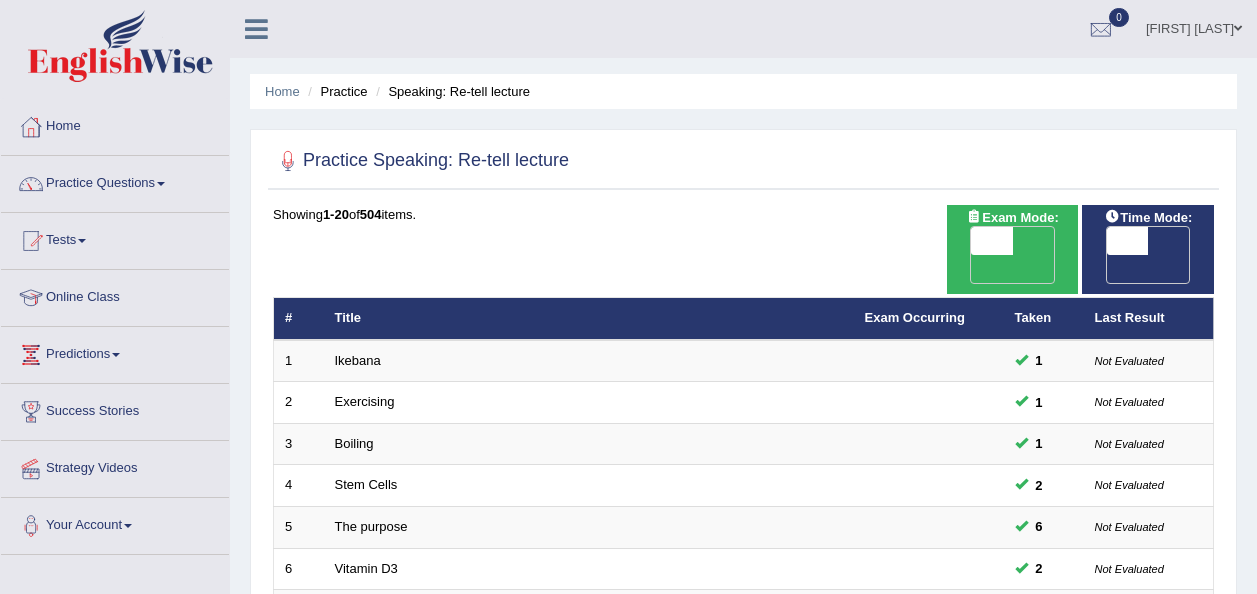 scroll, scrollTop: 0, scrollLeft: 0, axis: both 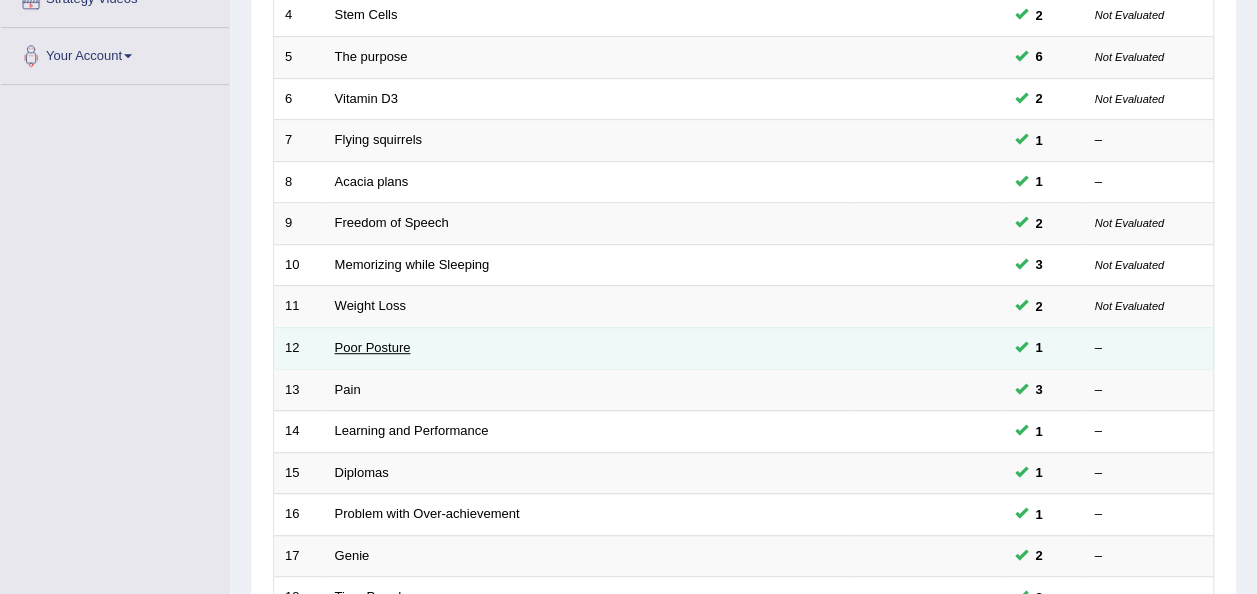 click on "Poor Posture" at bounding box center (373, 347) 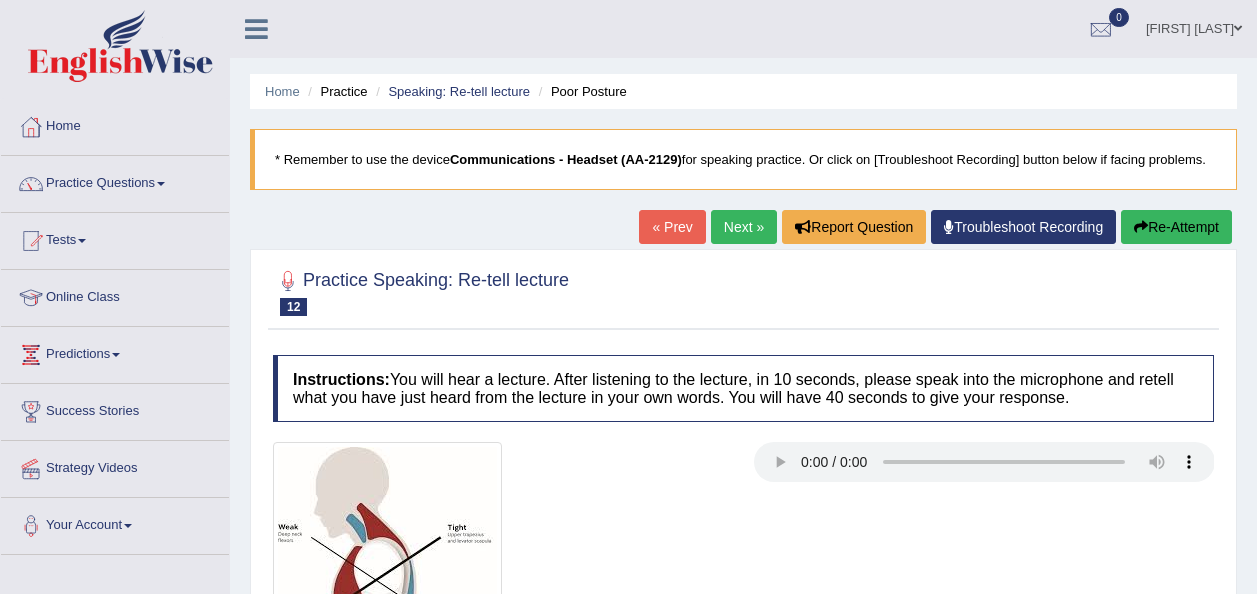 scroll, scrollTop: 0, scrollLeft: 0, axis: both 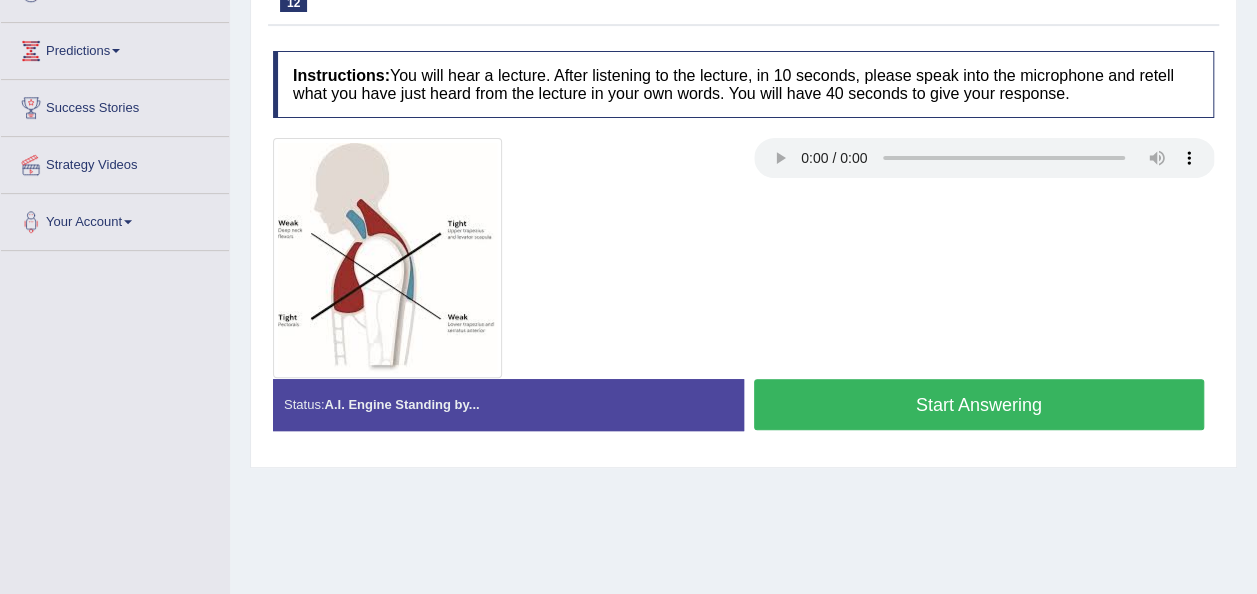 click on "Start Answering" at bounding box center (979, 404) 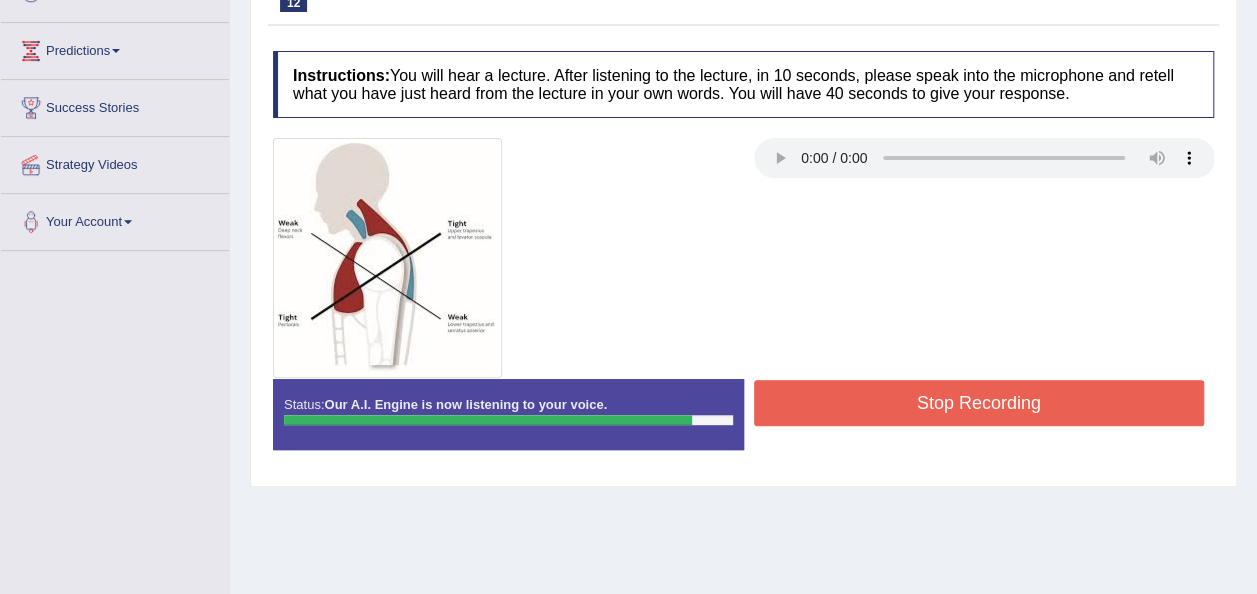 click on "Stop Recording" at bounding box center (979, 403) 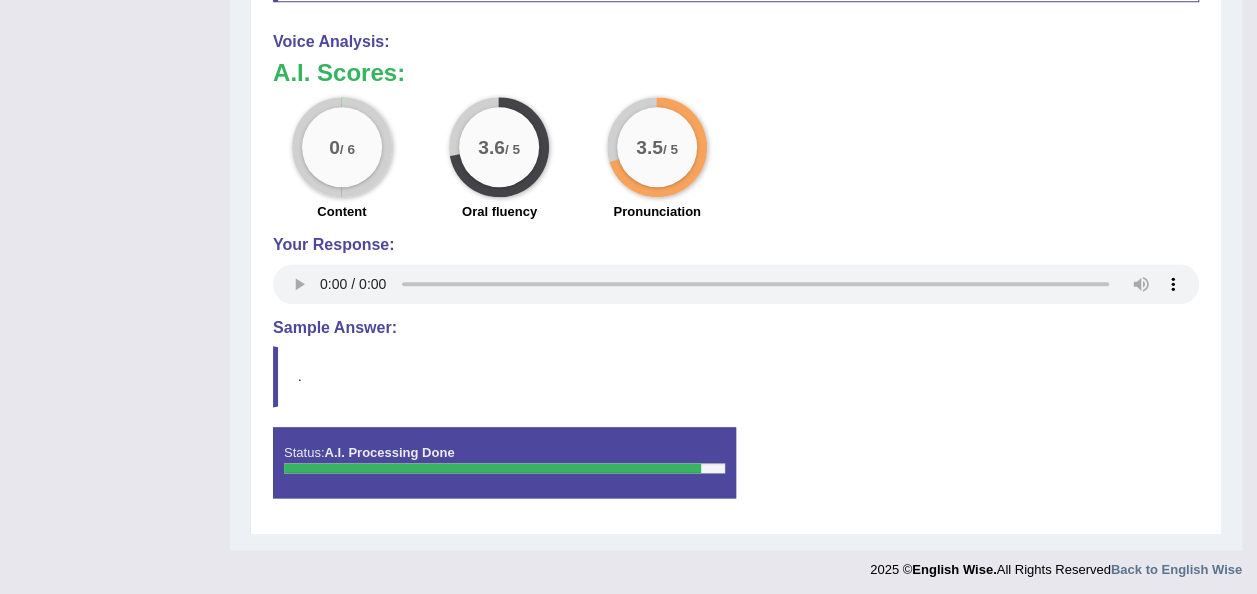 scroll, scrollTop: 0, scrollLeft: 0, axis: both 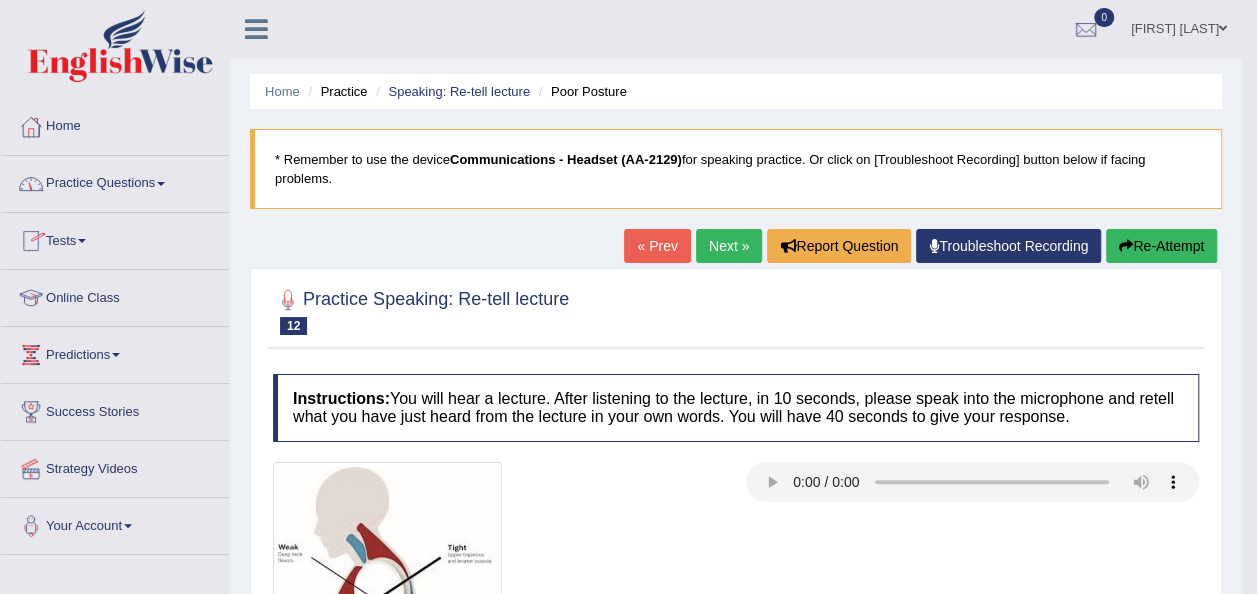 click on "Practice Questions" at bounding box center (115, 181) 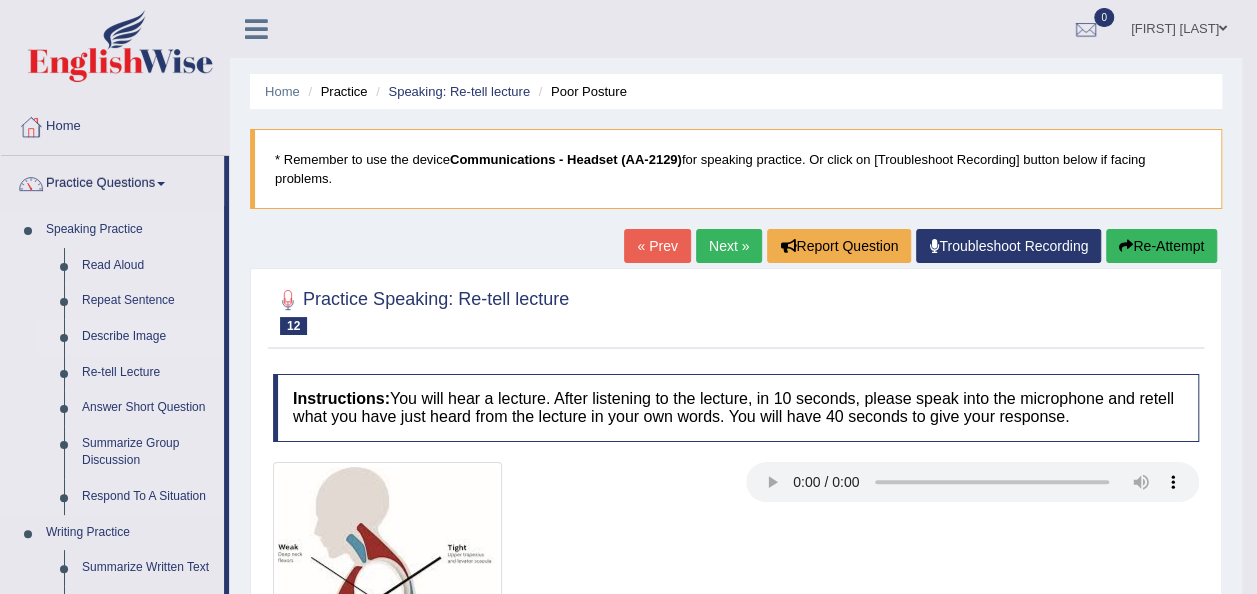 click on "Describe Image" at bounding box center (148, 337) 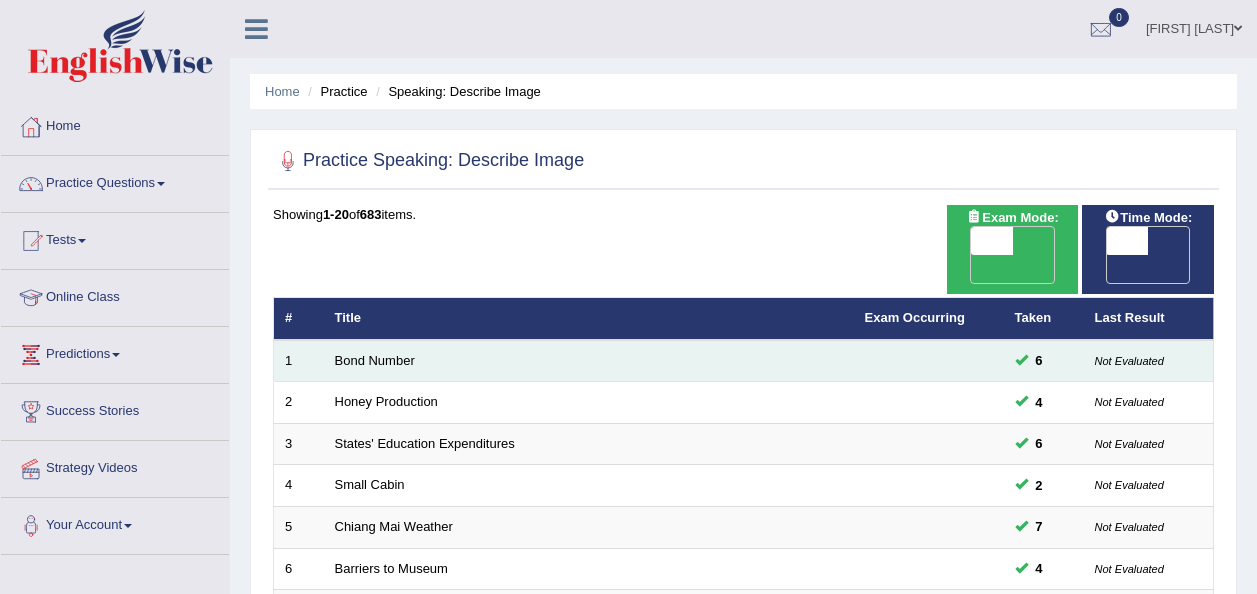 scroll, scrollTop: 0, scrollLeft: 0, axis: both 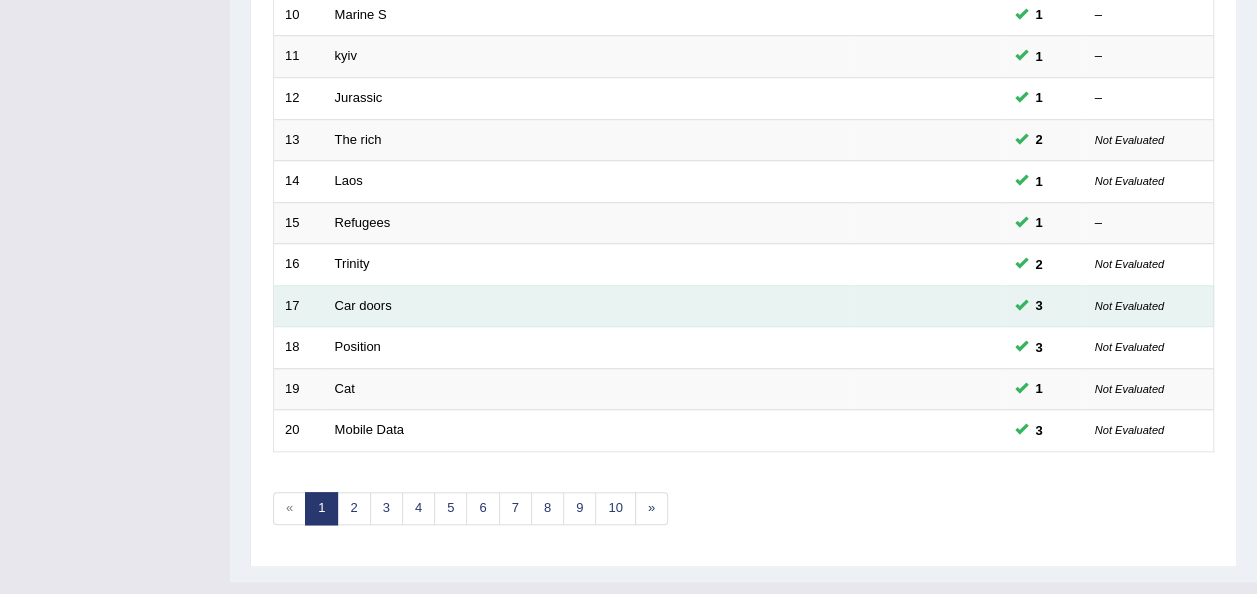 click on "Car doors" at bounding box center (589, 306) 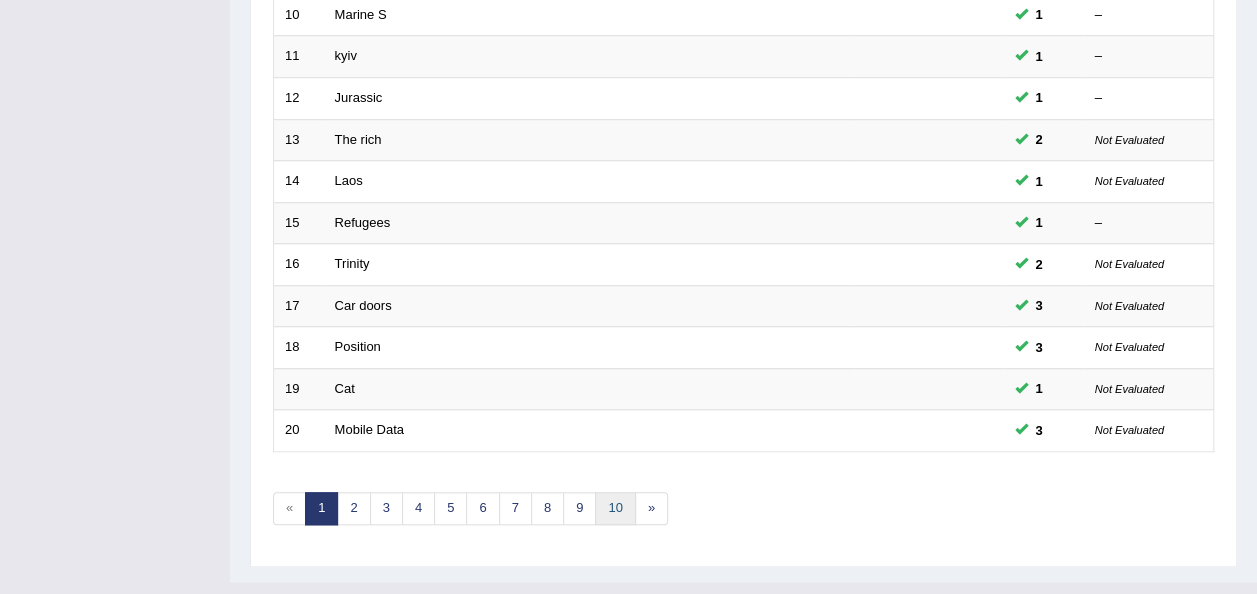 click on "10" at bounding box center [615, 508] 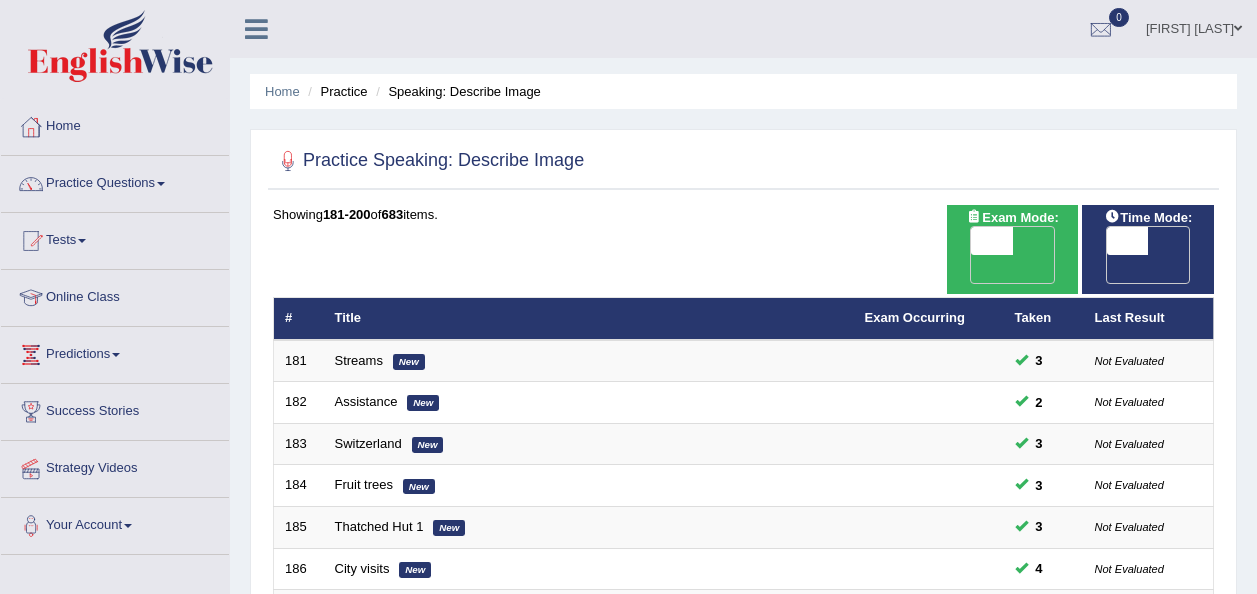 scroll, scrollTop: 0, scrollLeft: 0, axis: both 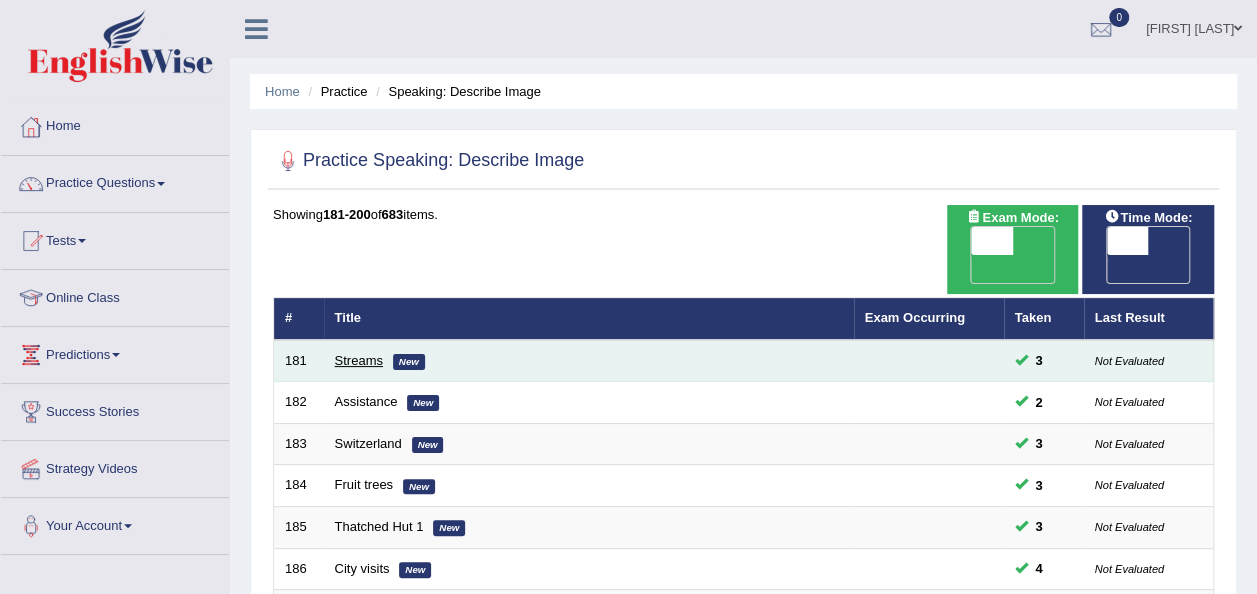 click on "Streams" at bounding box center [359, 360] 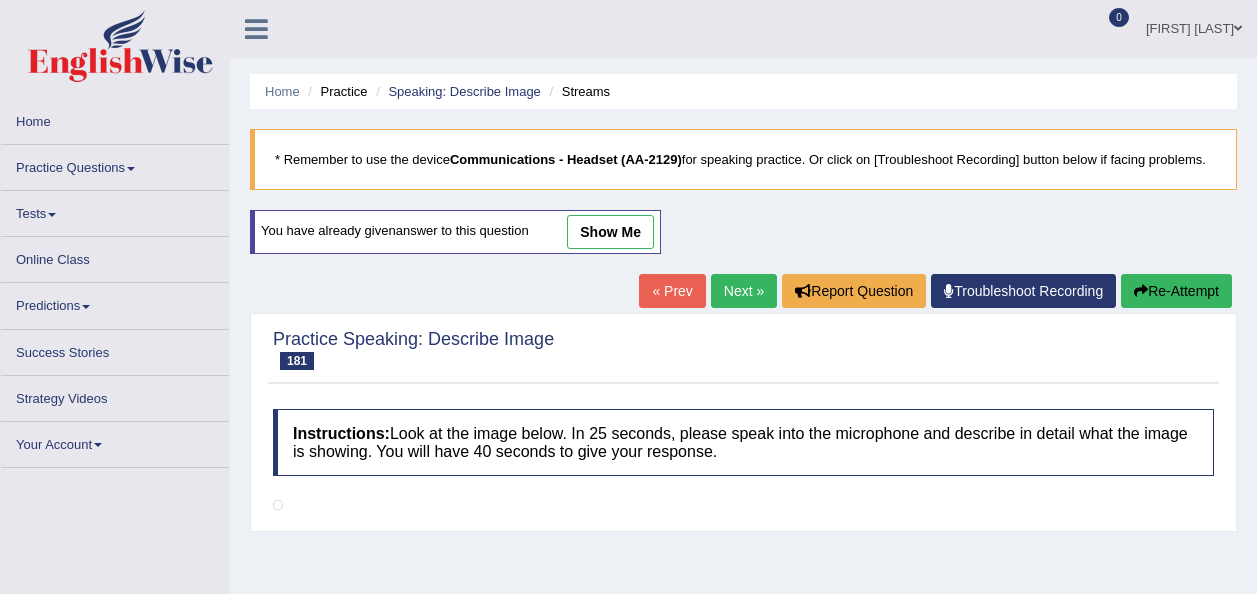 scroll, scrollTop: 0, scrollLeft: 0, axis: both 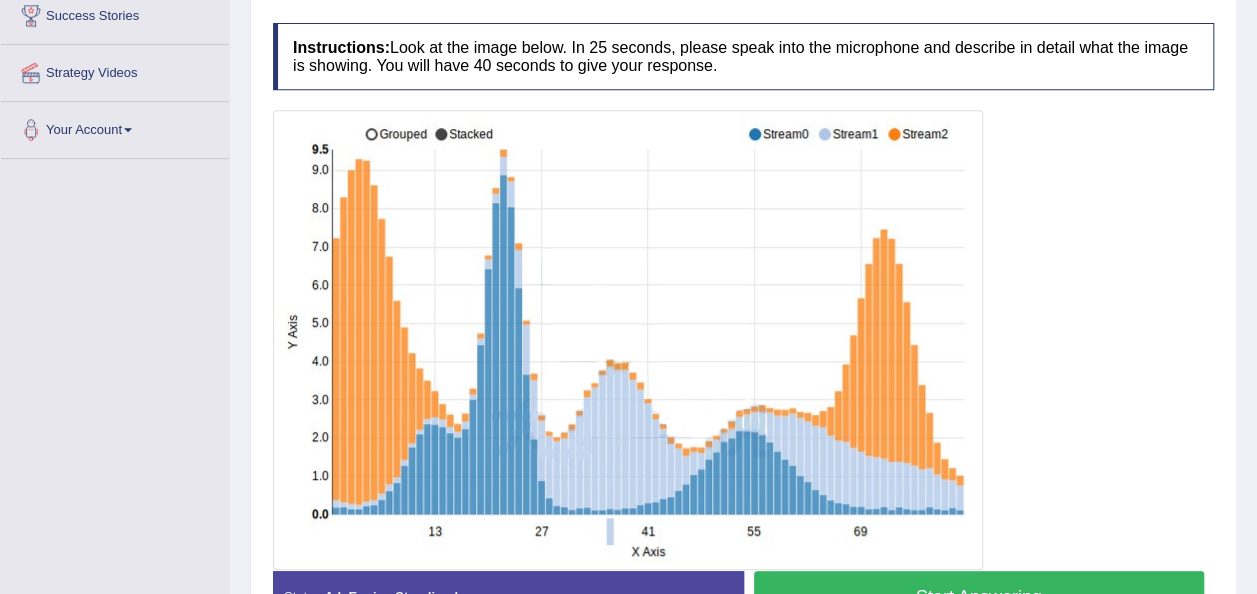 click on "Start Answering" at bounding box center [979, 596] 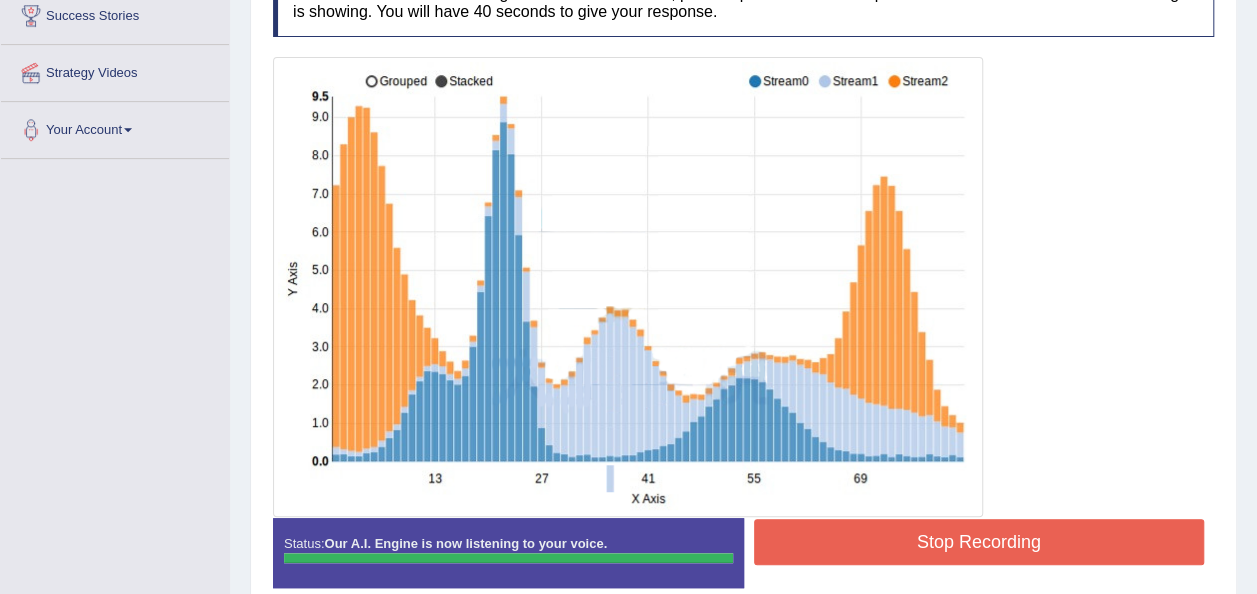 click on "Instructions:  Look at the image below. In 25 seconds, please speak into the microphone and describe in detail what the image is showing. You will have 40 seconds to give your response.
Created with Highcharts 7.1.2 Too low Too high Time Pitch meter: 0 10 20 30 40 Created with Highcharts 7.1.2 Great Too slow Too fast Time Speech pace meter: 0 10 20 30 40 Spoken Keywords: Voice Analysis: A.I. Scores:
2  / 6              Content
3  / 5              Oral fluency
3  / 5              Pronunciation
Your Response: Sample Answer: . Status:  Our A.I. Engine is now listening to your voice. Start Answering Stop Recording" at bounding box center (743, 286) 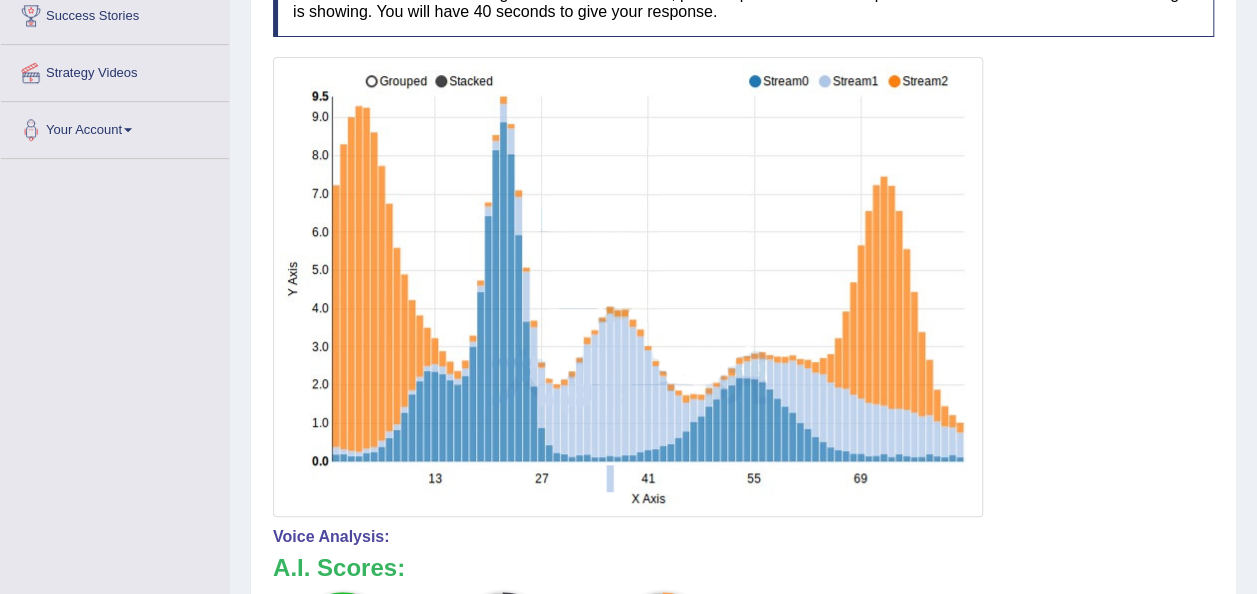 click on "Toggle navigation
Home
Practice Questions   Speaking Practice Read Aloud
Repeat Sentence
Describe Image
Re-tell Lecture
Answer Short Question
Summarize Group Discussion
Respond To A Situation
Writing Practice  Summarize Written Text
Write Essay
Reading Practice  Reading & Writing: Fill In The Blanks
Choose Multiple Answers
Re-order Paragraphs
Fill In The Blanks
Choose Single Answer
Listening Practice  Summarize Spoken Text
Highlight Incorrect Words
Highlight Correct Summary
Select Missing Word
Choose Single Answer
Choose Multiple Answers
Fill In The Blanks
Write From Dictation
Pronunciation
Tests
Take Mock Test" at bounding box center (628, -99) 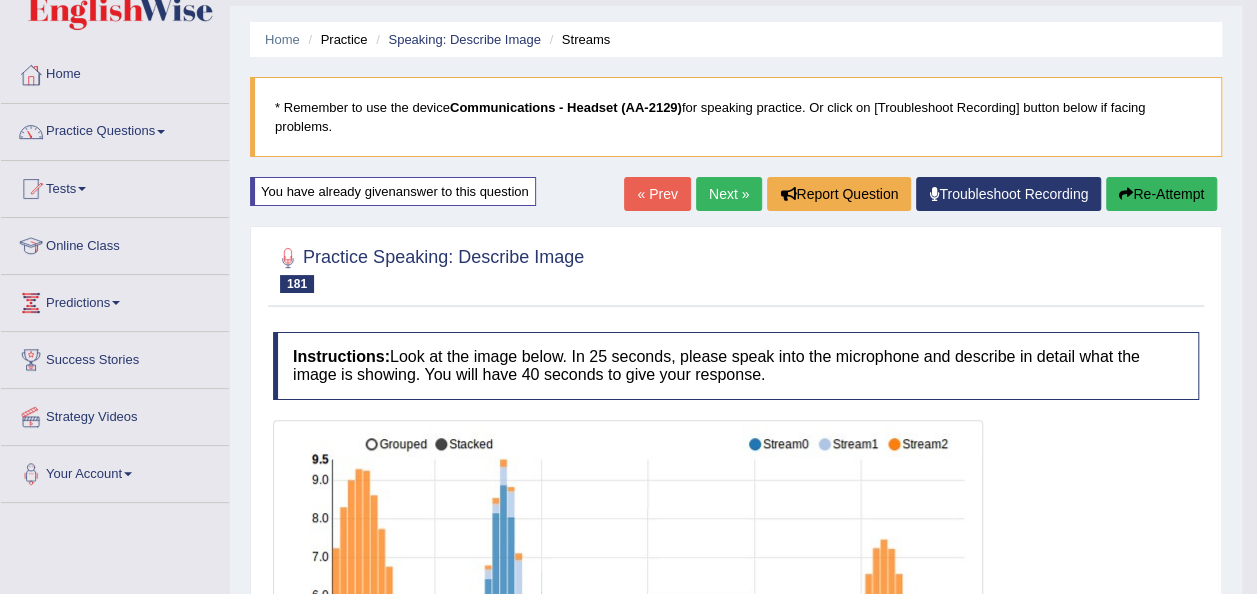 scroll, scrollTop: 0, scrollLeft: 0, axis: both 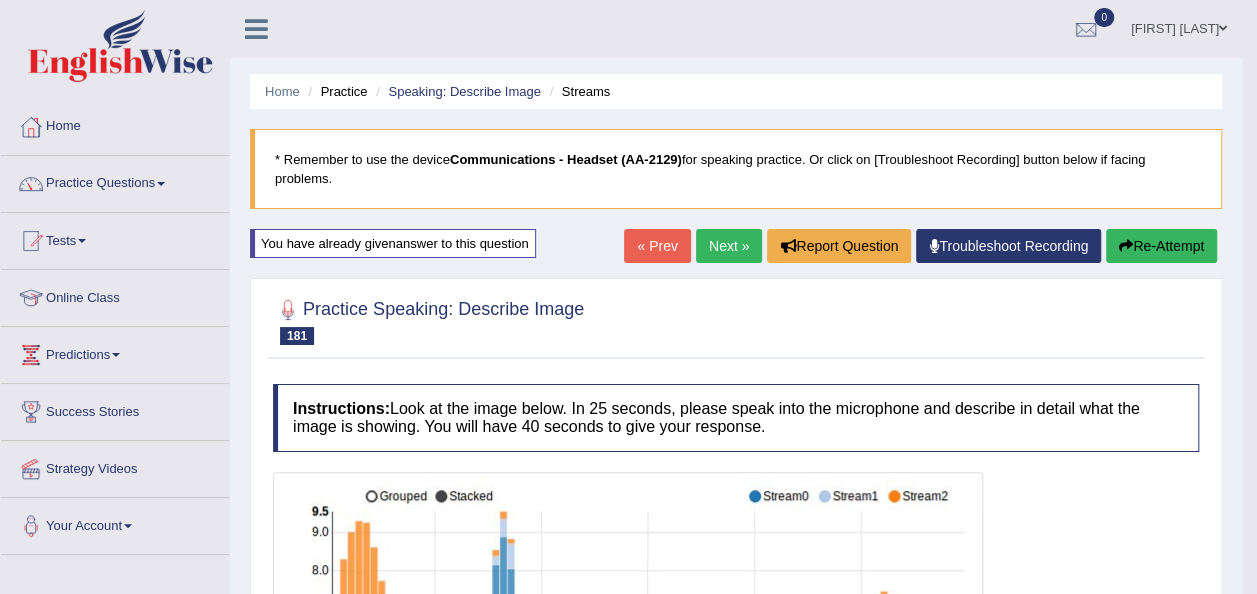 click on "Next »" at bounding box center (729, 246) 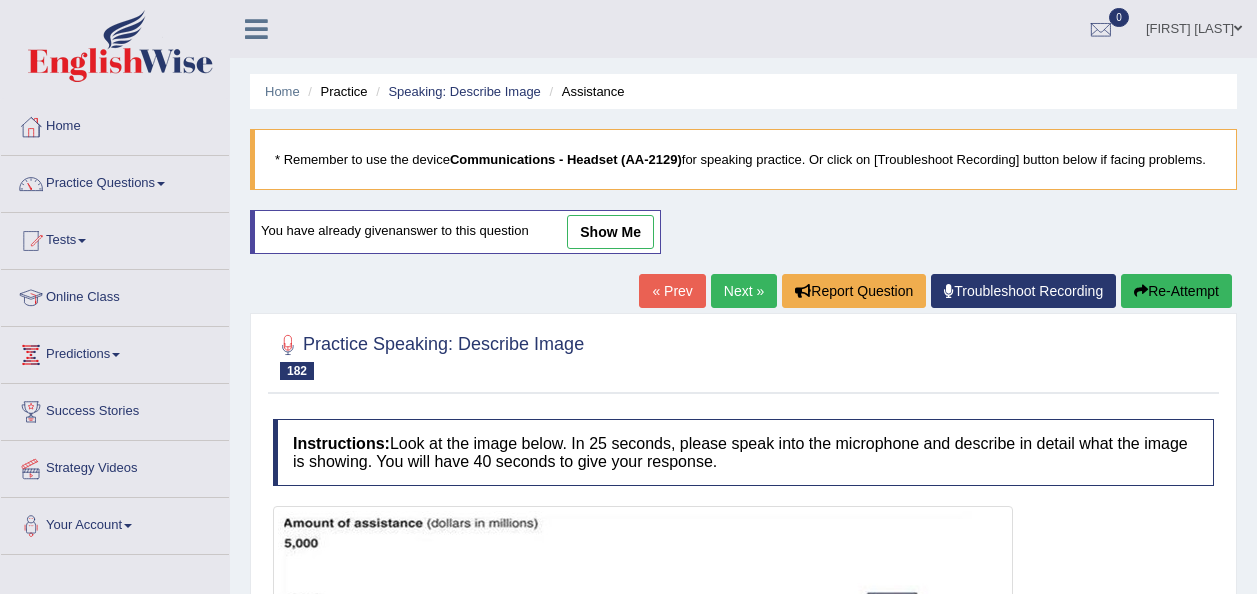scroll, scrollTop: 0, scrollLeft: 0, axis: both 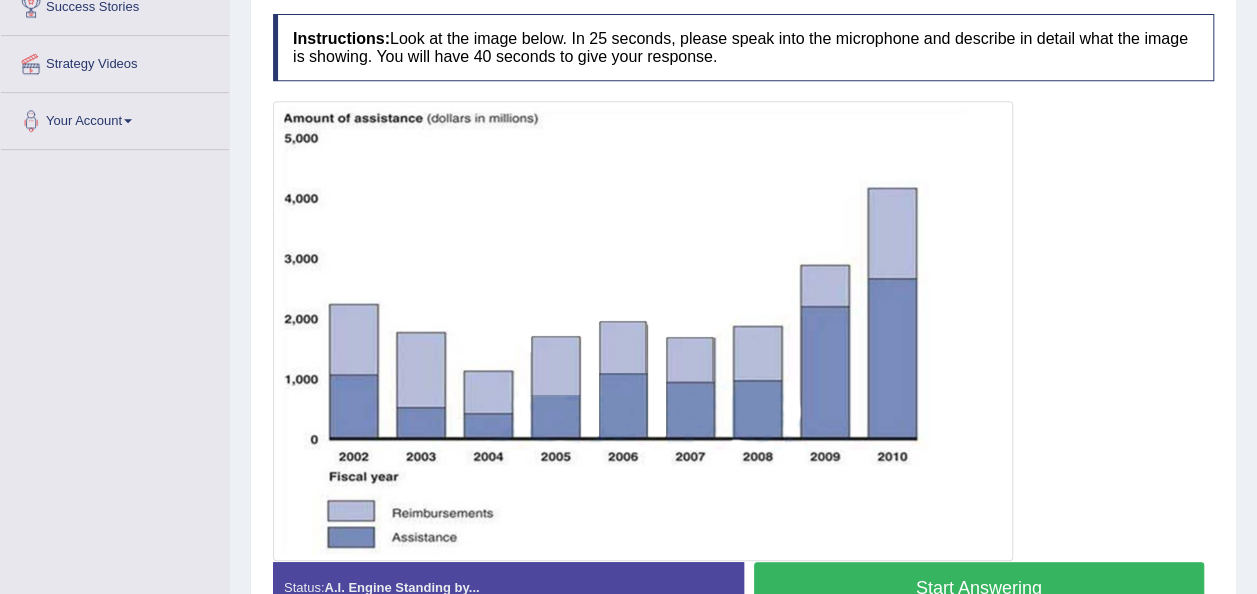 click on "Start Answering" at bounding box center (979, 587) 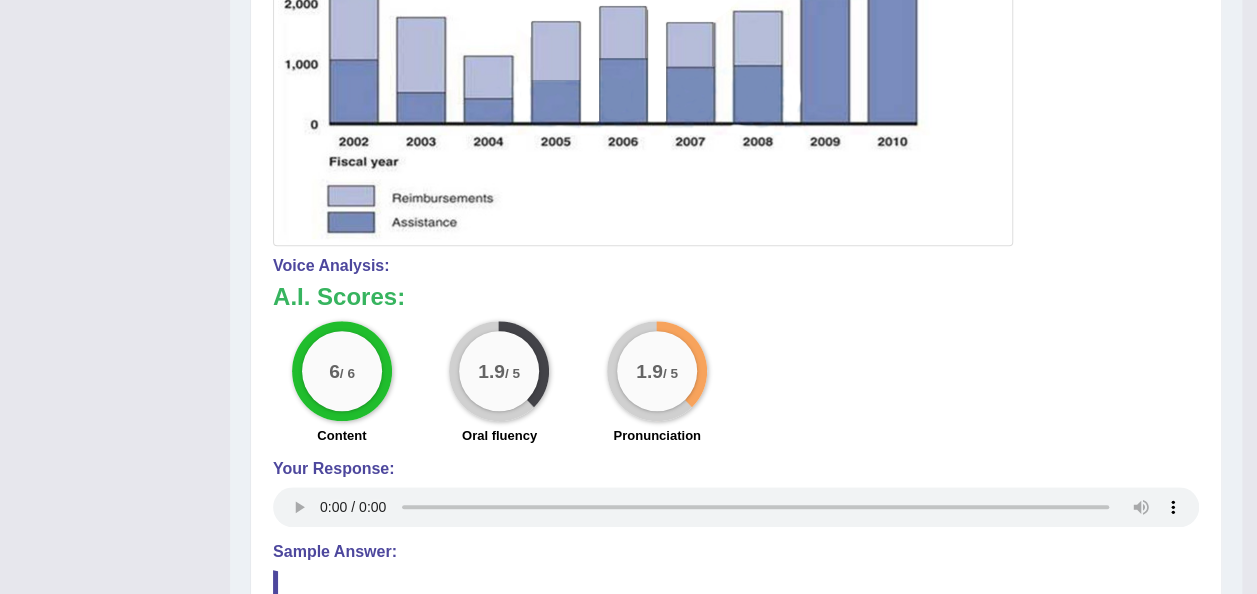 scroll, scrollTop: 715, scrollLeft: 0, axis: vertical 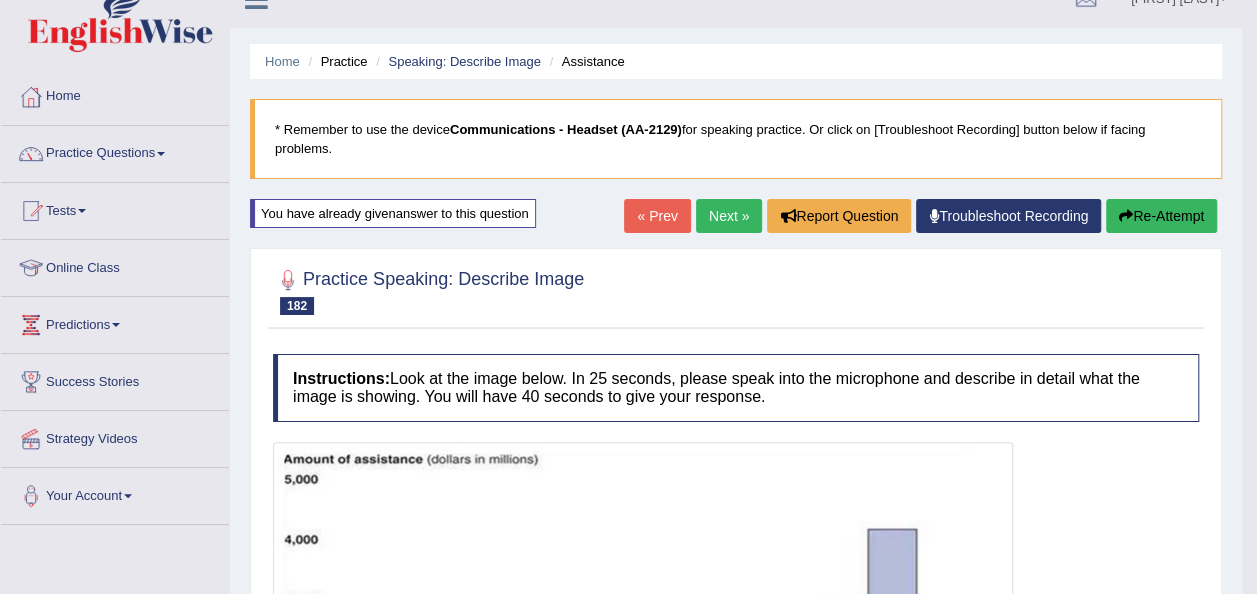 click on "Next »" at bounding box center (729, 216) 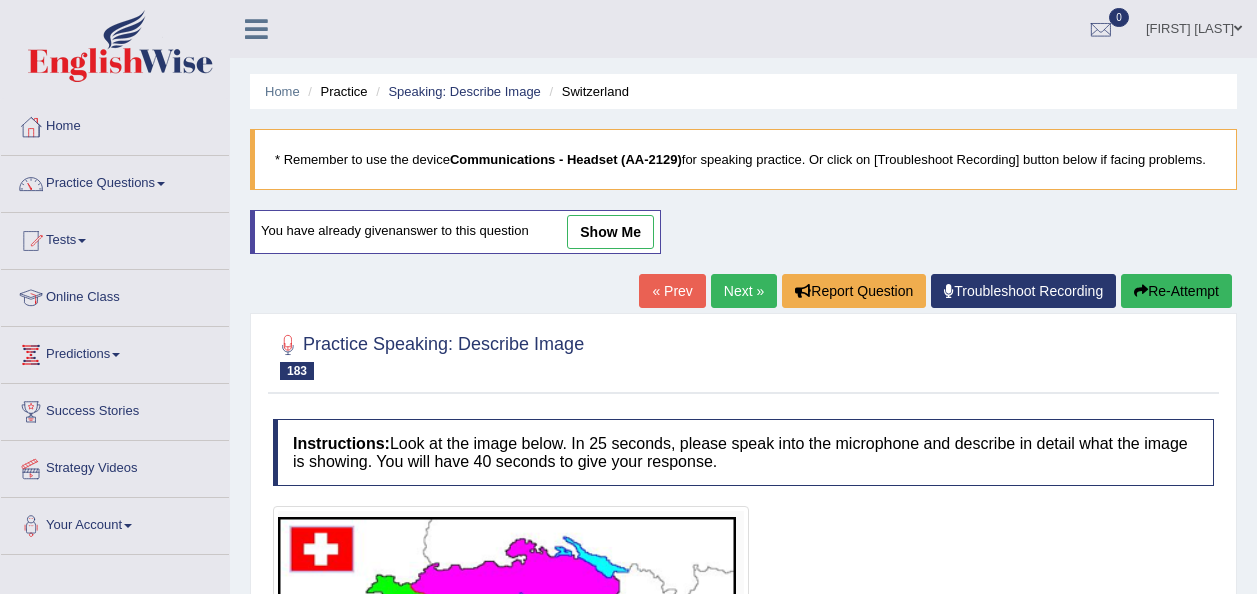 scroll, scrollTop: 0, scrollLeft: 0, axis: both 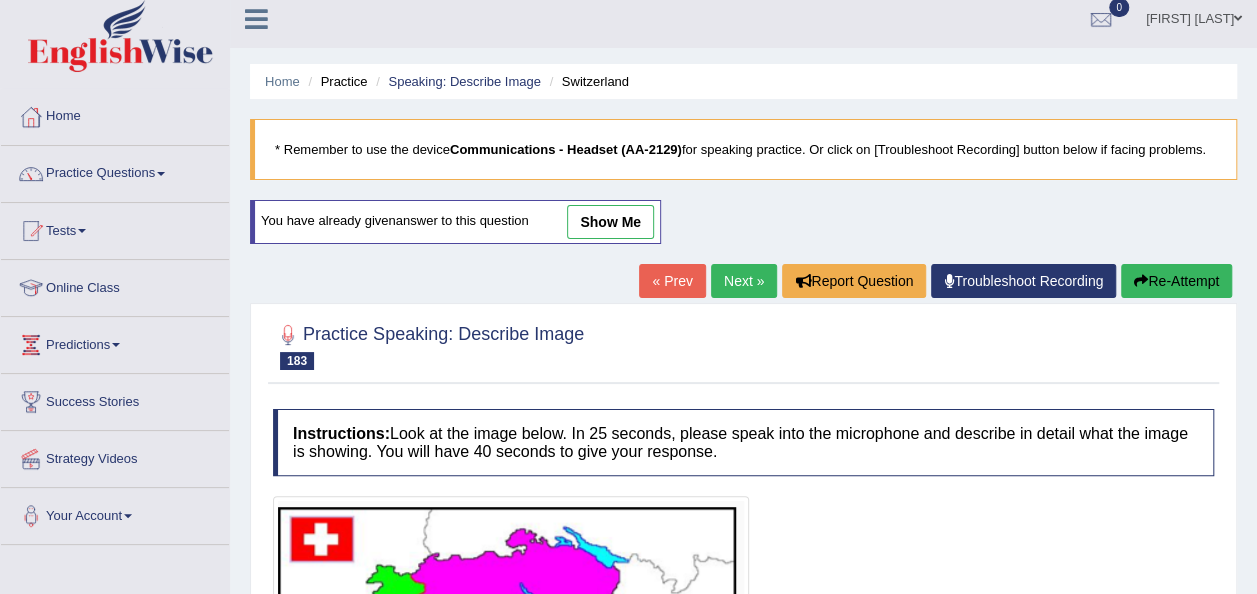 click on "Next »" at bounding box center [744, 281] 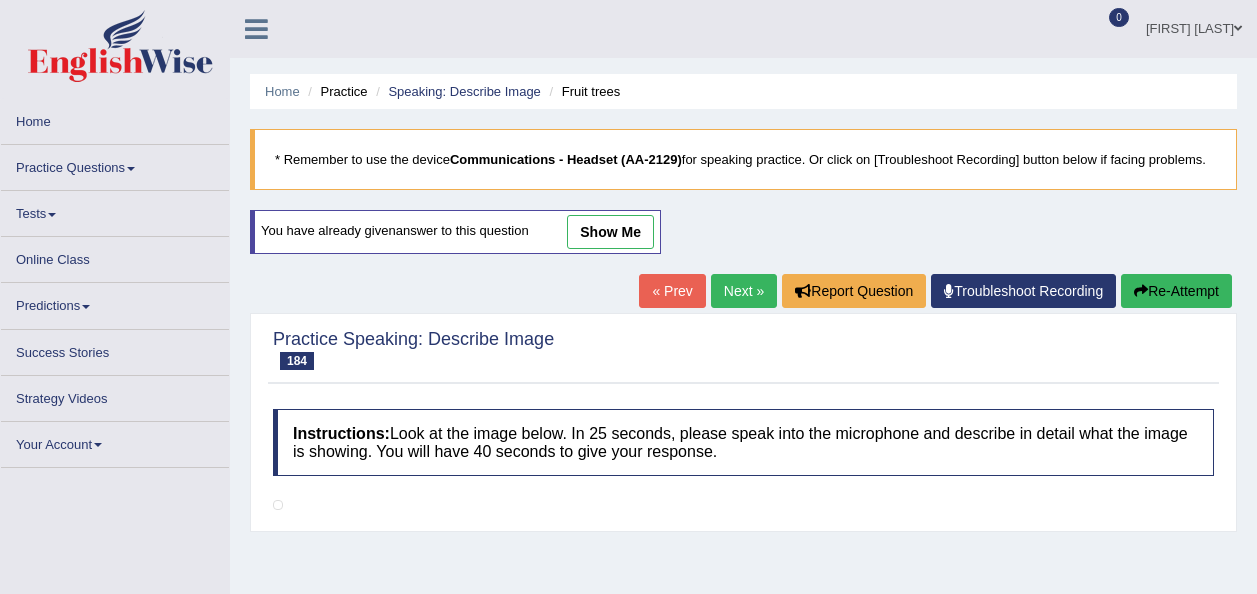 scroll, scrollTop: 0, scrollLeft: 0, axis: both 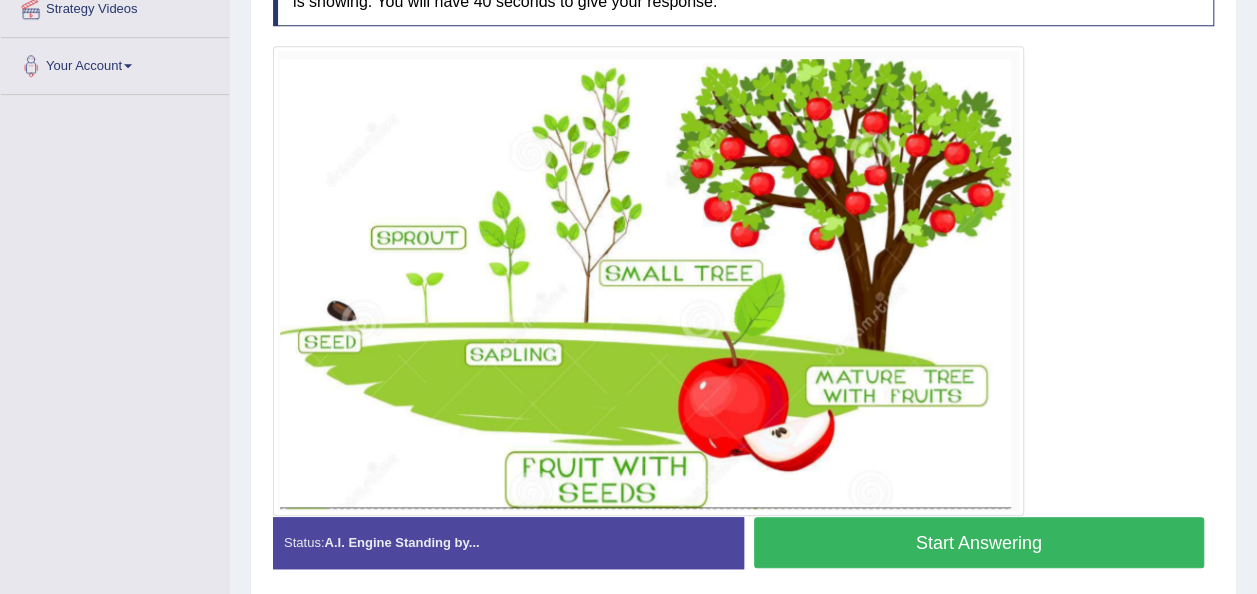 click on "Start Answering" at bounding box center [979, 542] 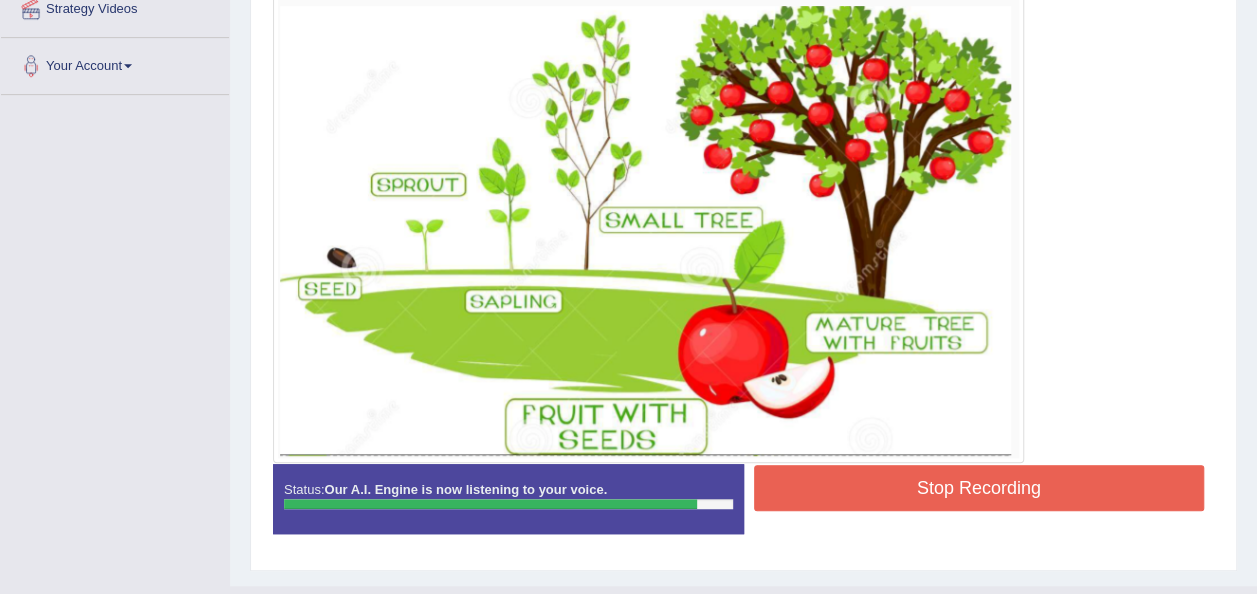 click on "Stop Recording" at bounding box center [979, 488] 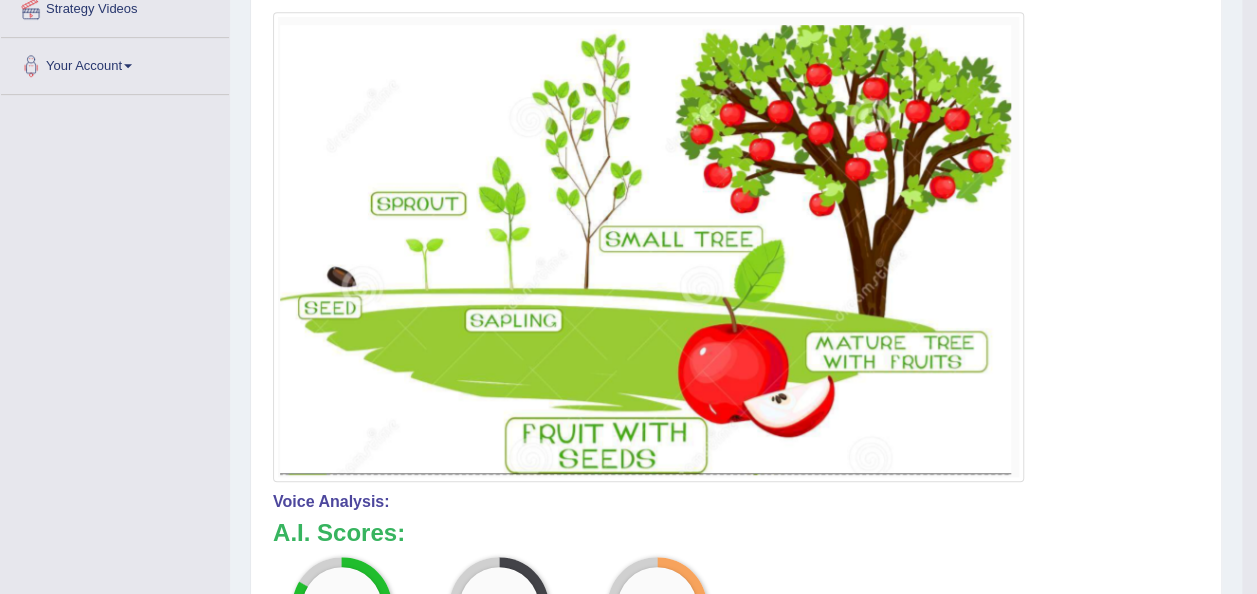 drag, startPoint x: 1262, startPoint y: 246, endPoint x: 1265, endPoint y: 185, distance: 61.073727 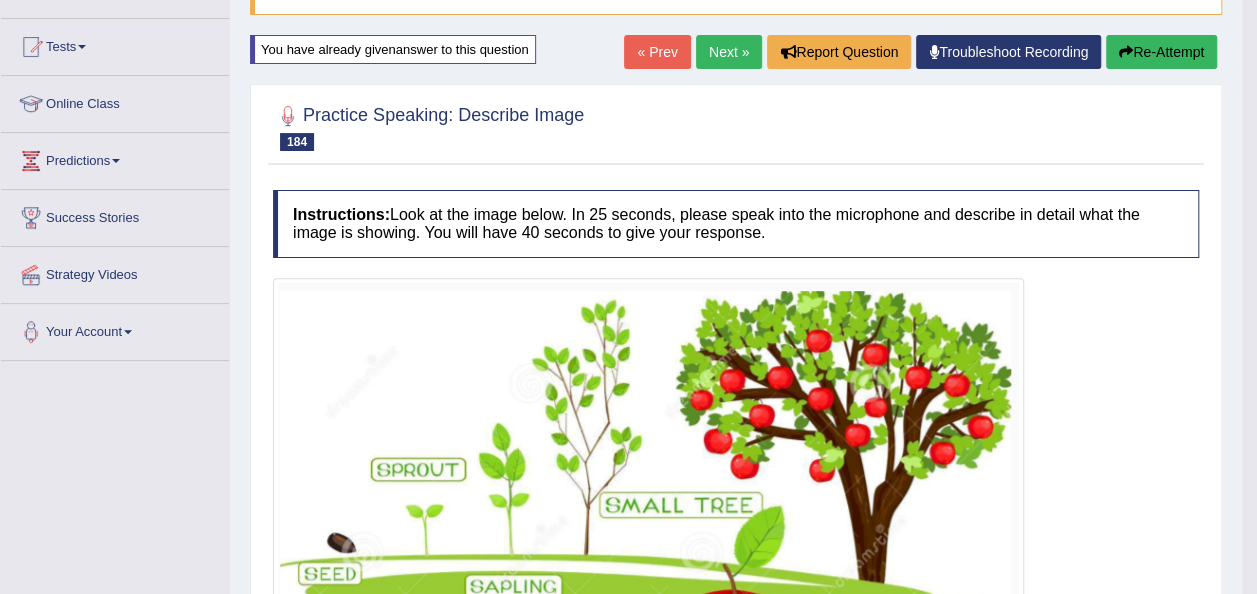 scroll, scrollTop: 196, scrollLeft: 0, axis: vertical 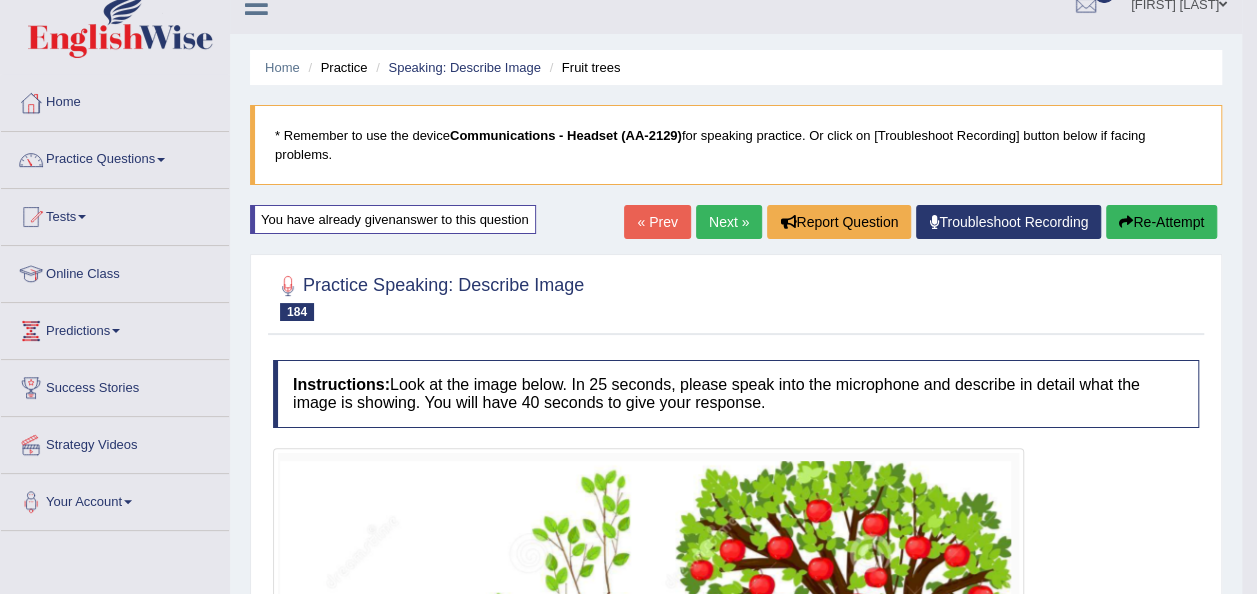 click on "Next »" at bounding box center (729, 222) 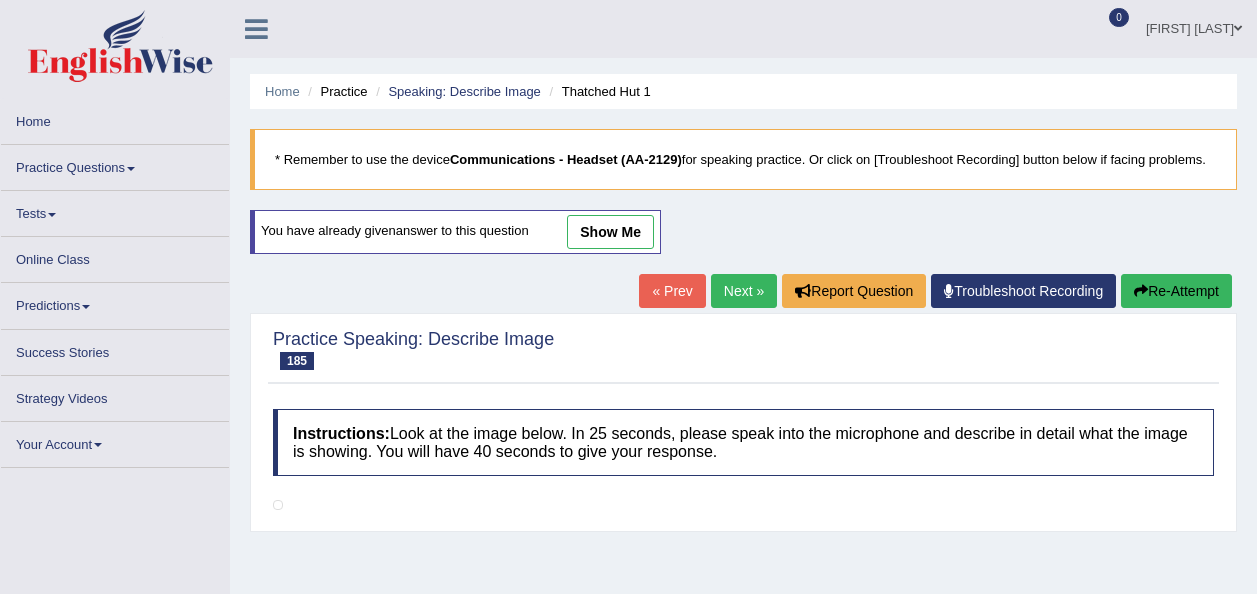 scroll, scrollTop: 0, scrollLeft: 0, axis: both 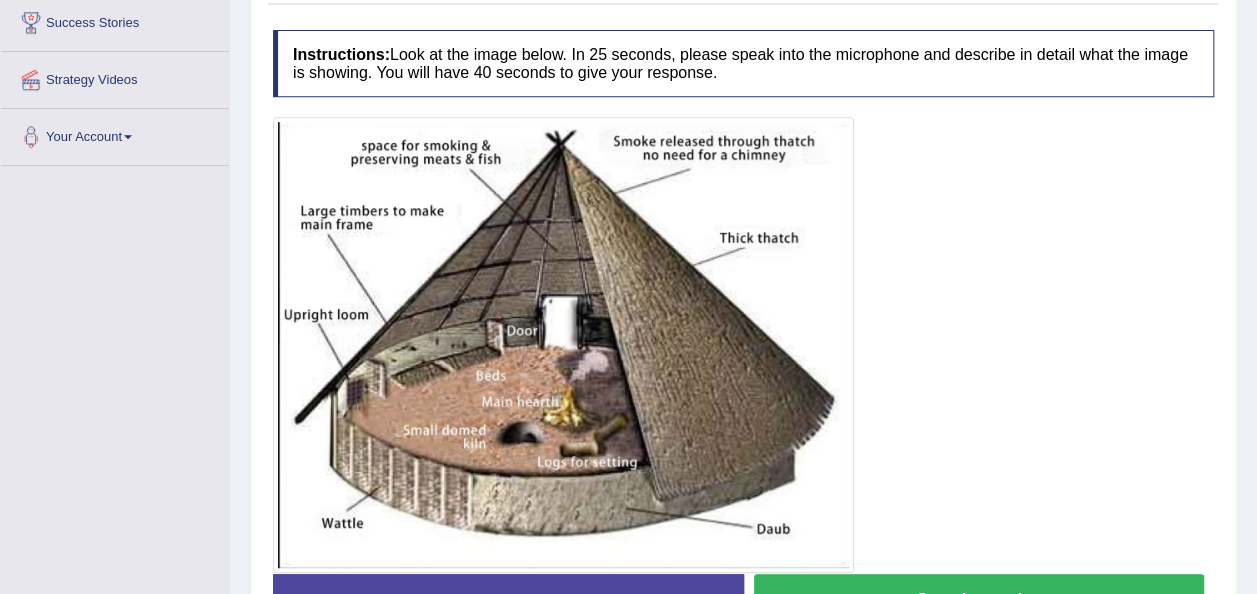 click on "Start Answering" at bounding box center [979, 599] 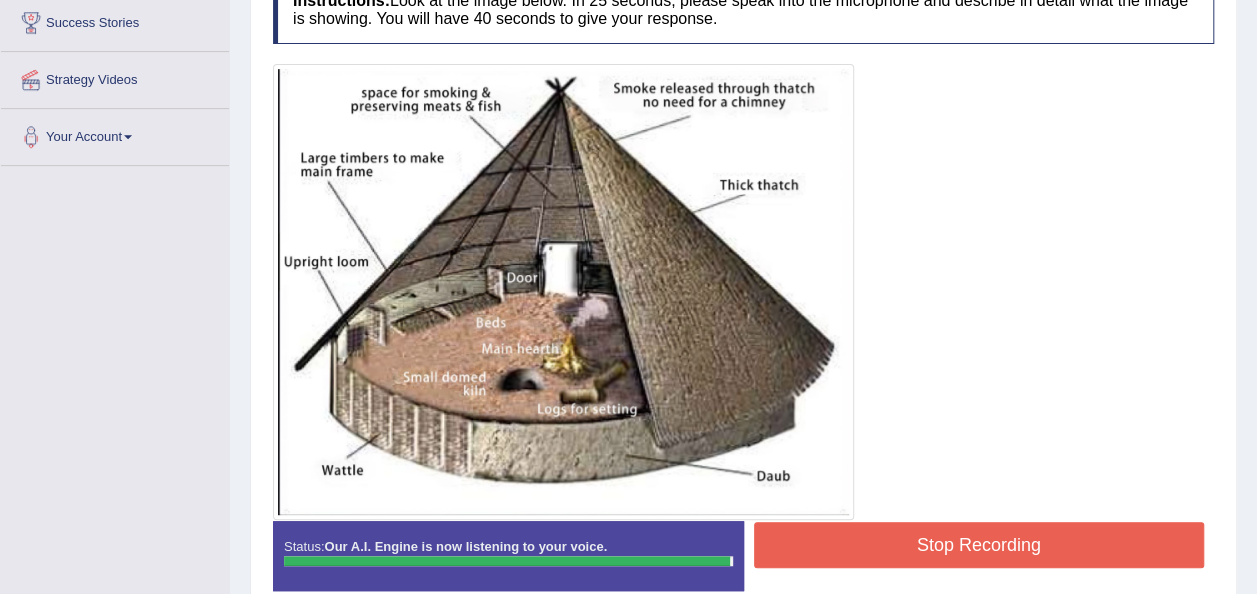 click on "Stop Recording" at bounding box center [979, 545] 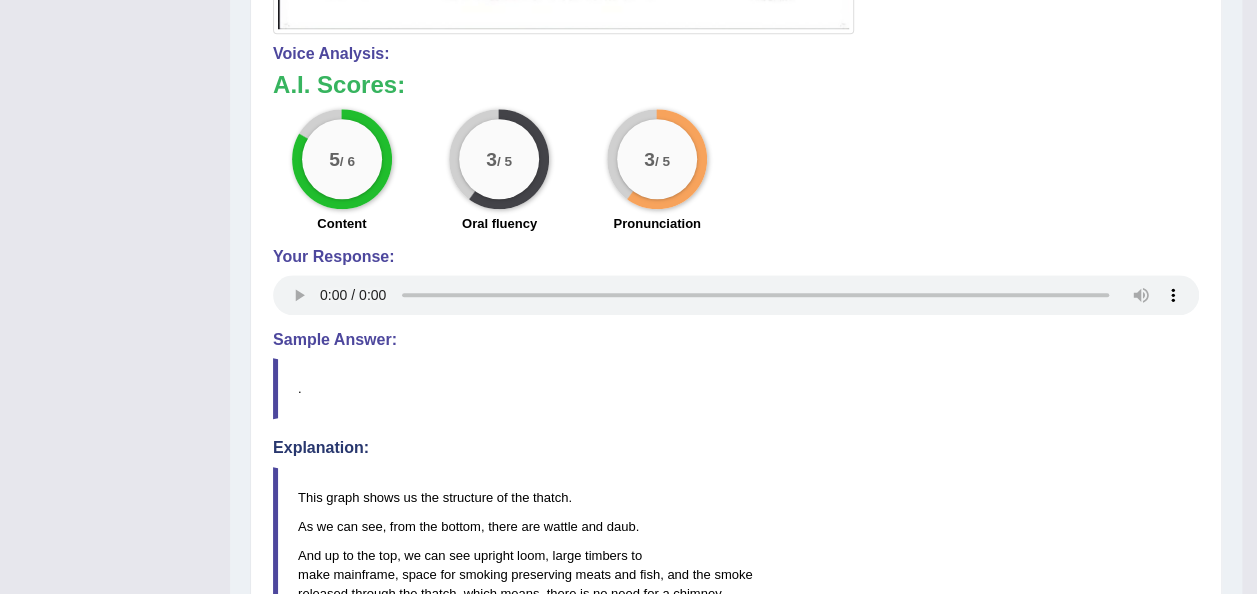 scroll, scrollTop: 0, scrollLeft: 0, axis: both 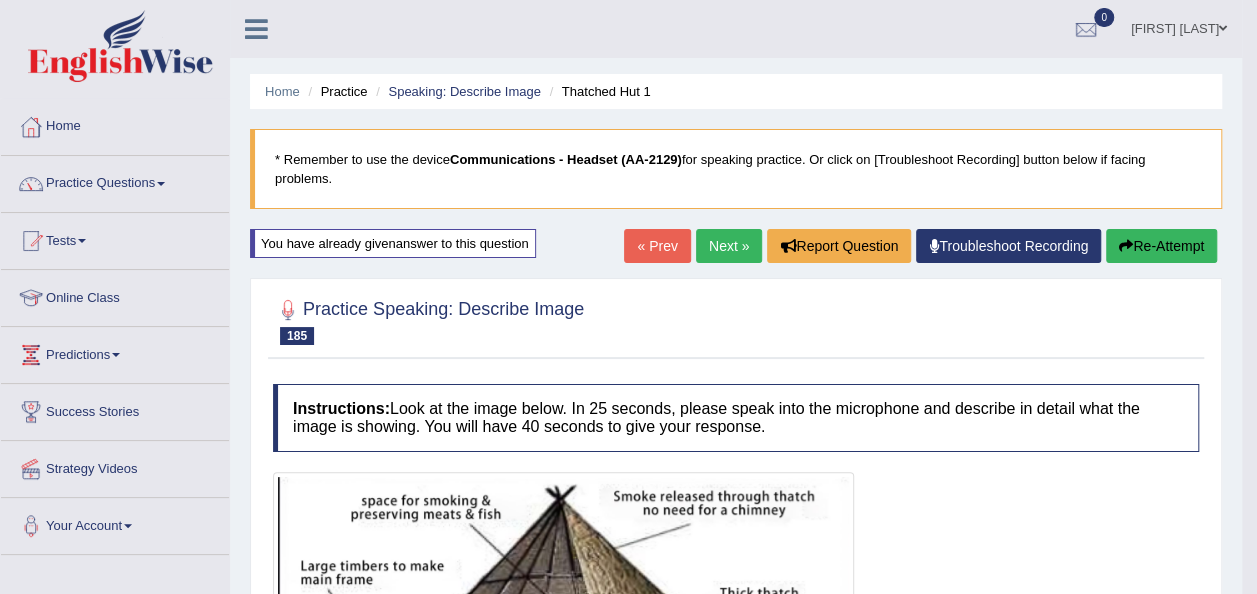 click on "Next »" at bounding box center (729, 246) 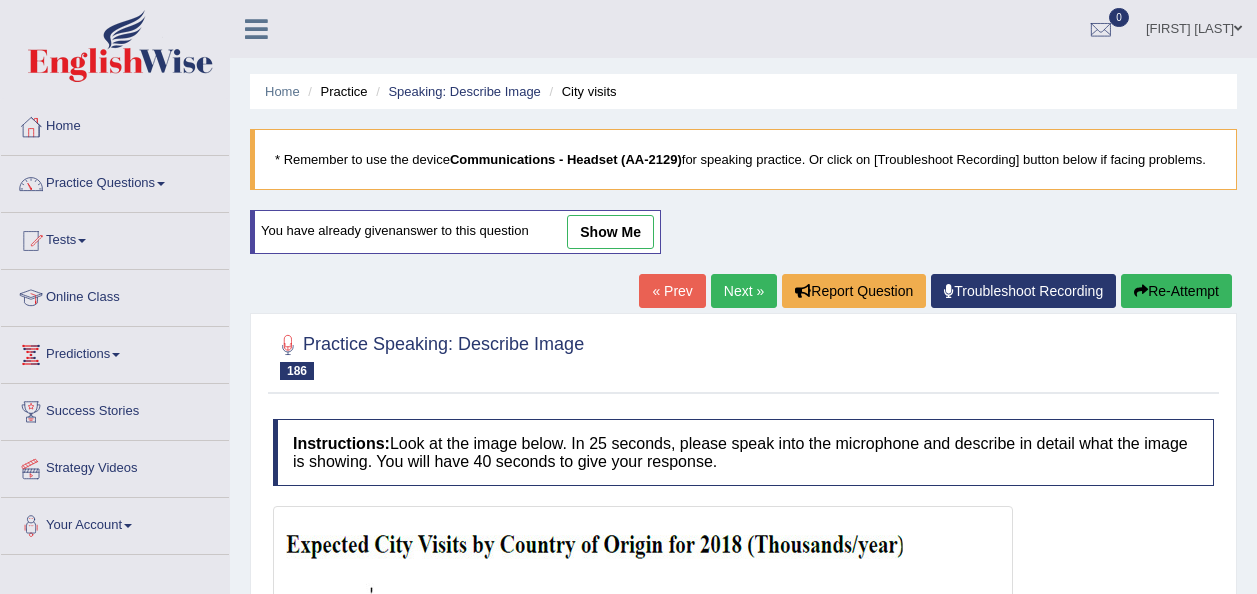 scroll, scrollTop: 0, scrollLeft: 0, axis: both 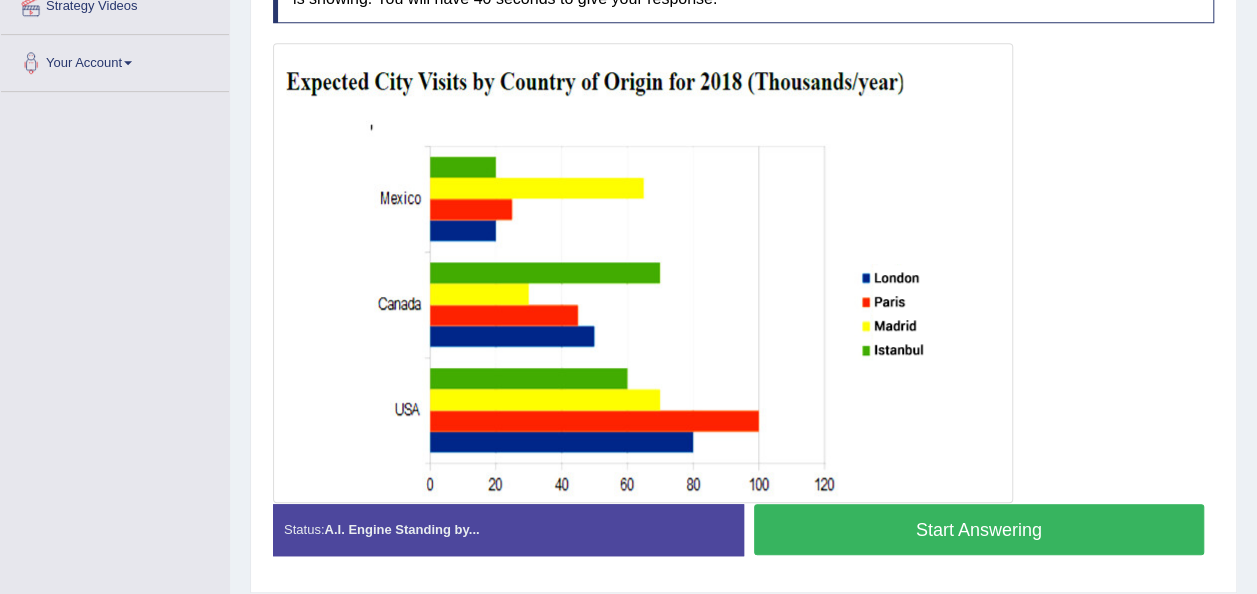 click on "Start Answering" at bounding box center (979, 529) 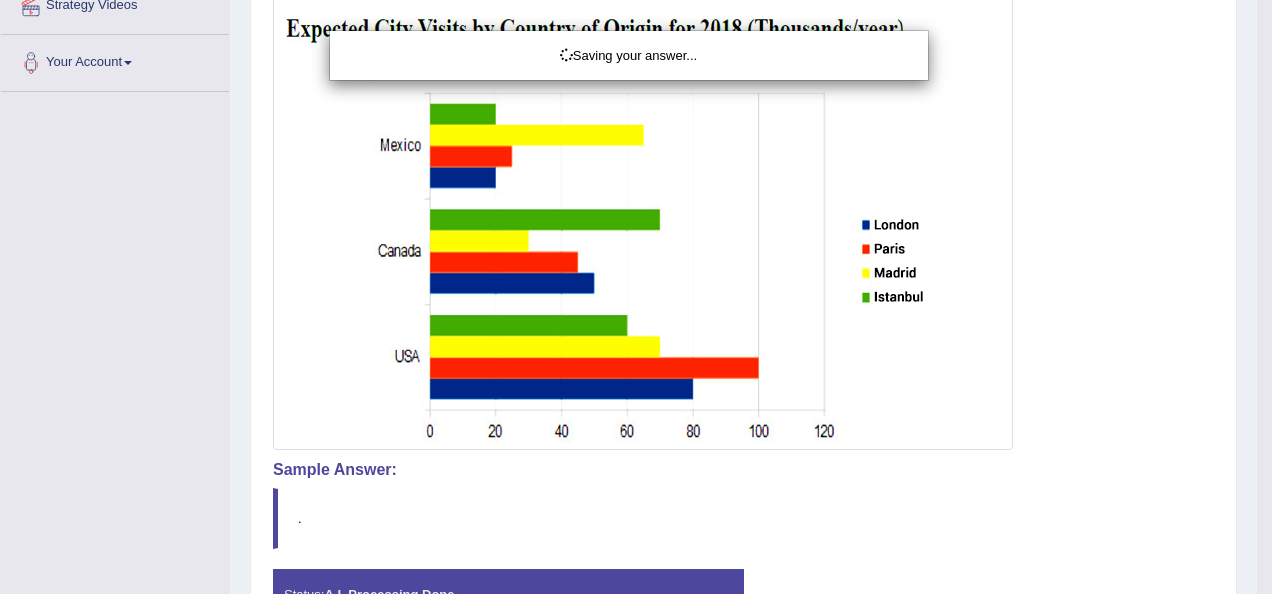 click on "Saving your answer..." at bounding box center [636, 297] 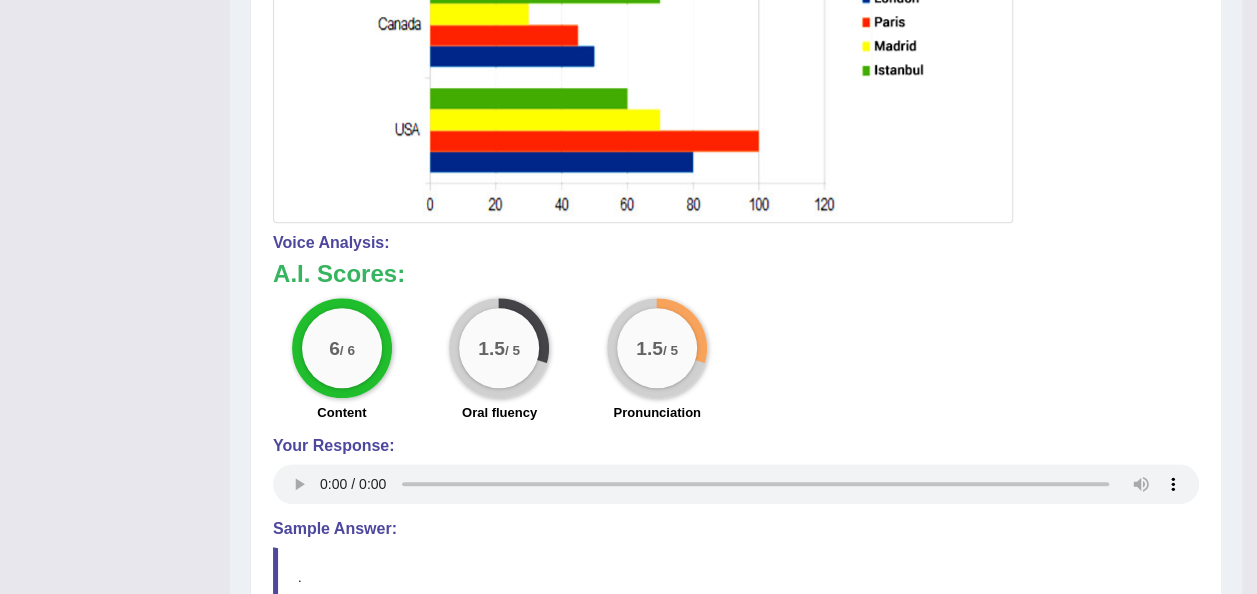 scroll, scrollTop: 728, scrollLeft: 0, axis: vertical 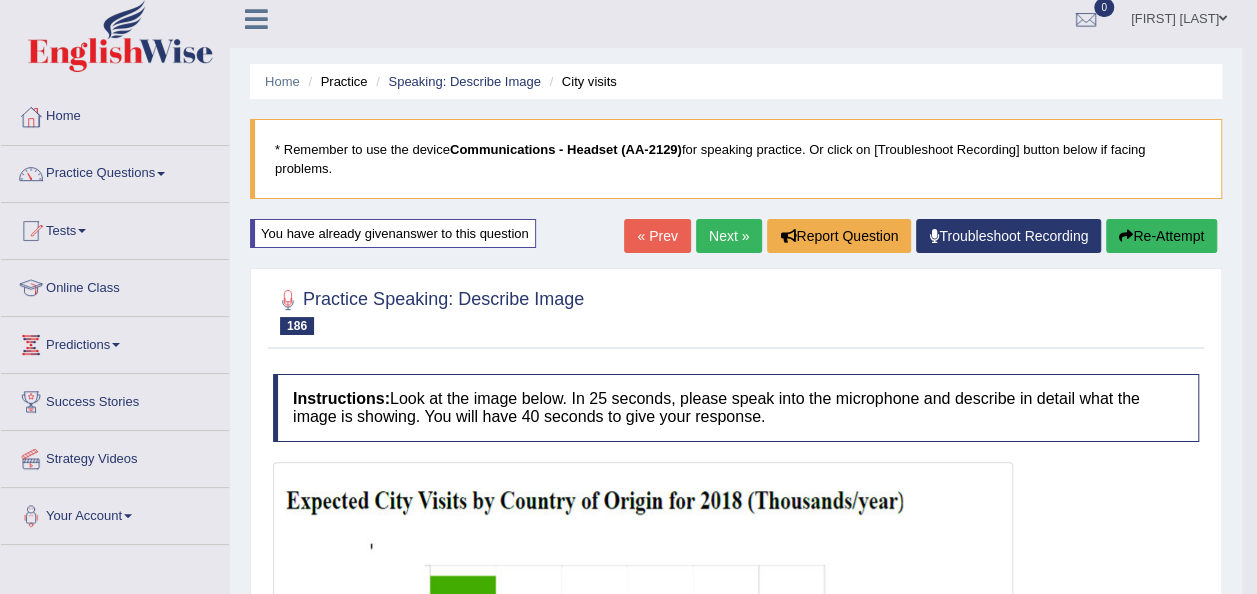 click on "Next »" at bounding box center [729, 236] 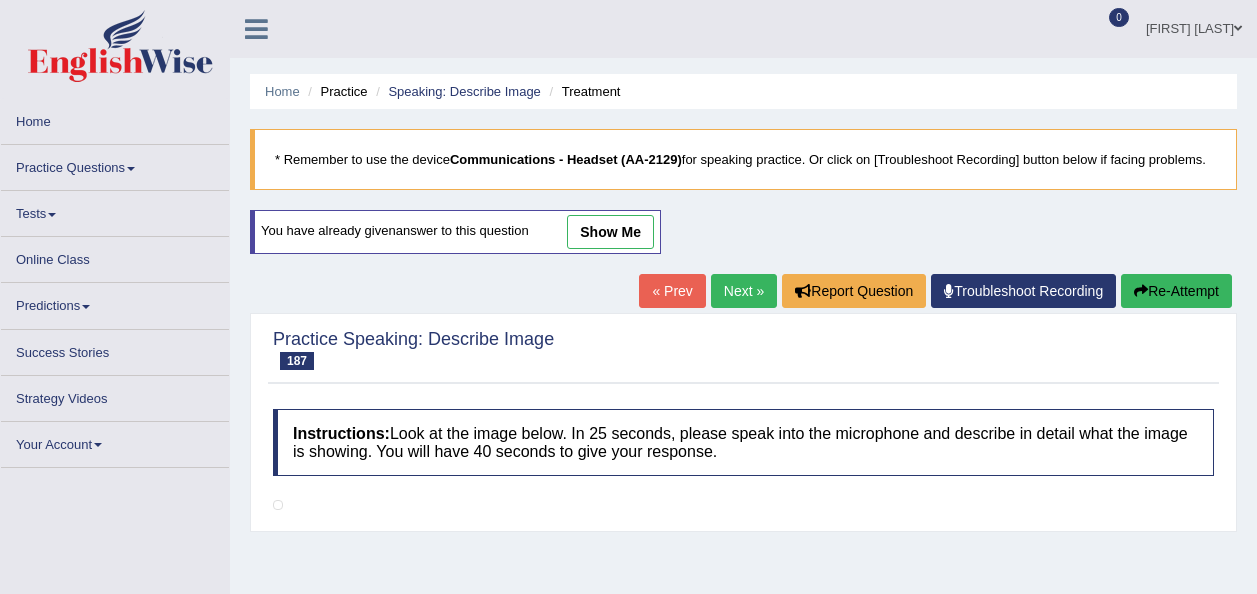 scroll, scrollTop: 0, scrollLeft: 0, axis: both 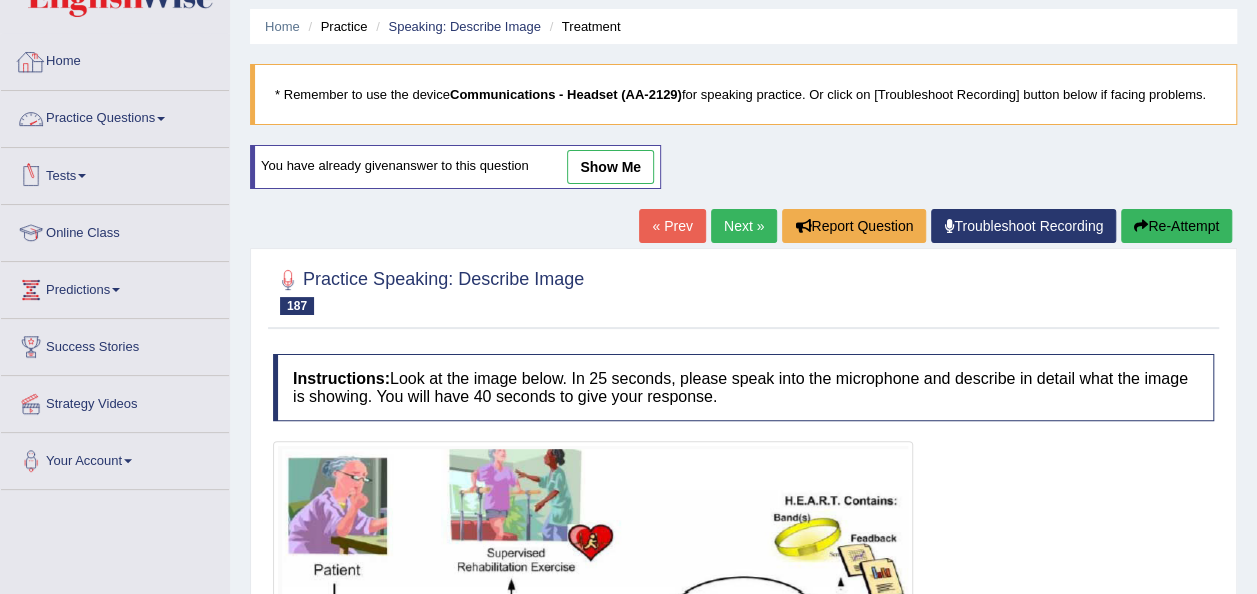 click on "Practice Questions" at bounding box center [115, 116] 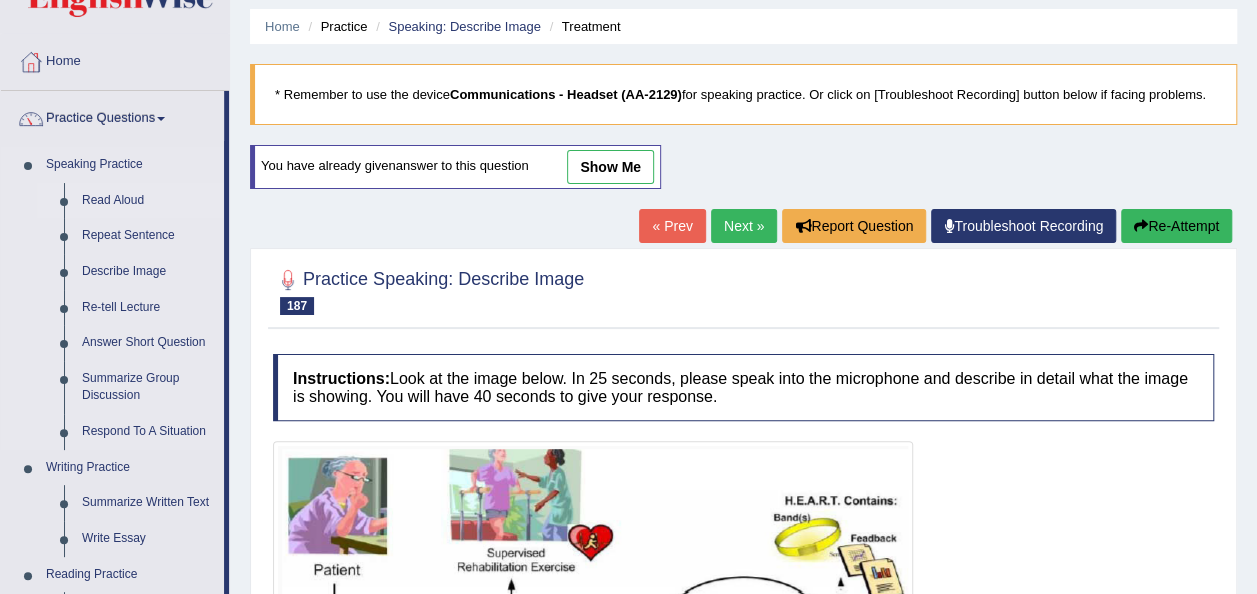 click on "Read Aloud" at bounding box center [148, 201] 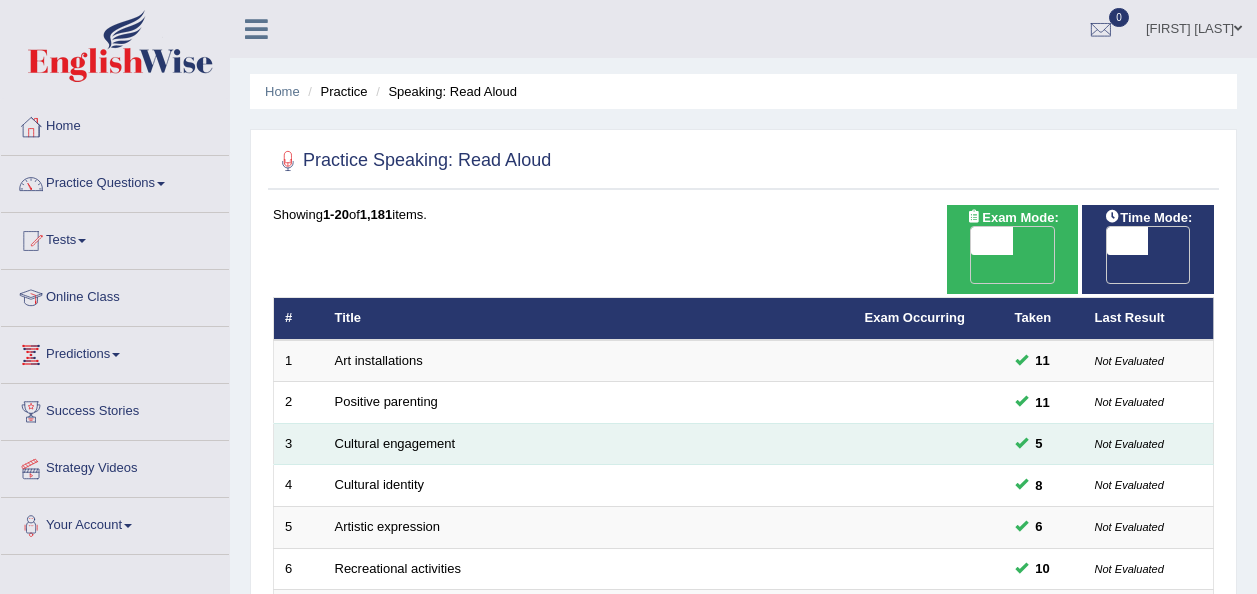 scroll, scrollTop: 0, scrollLeft: 0, axis: both 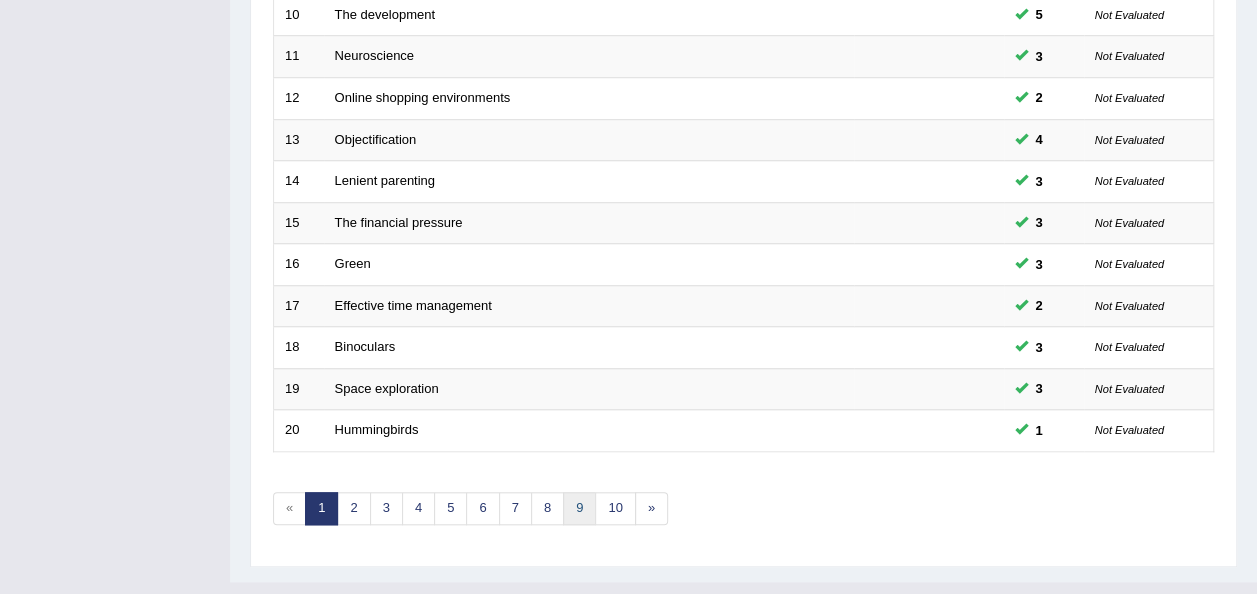 click on "9" at bounding box center [579, 508] 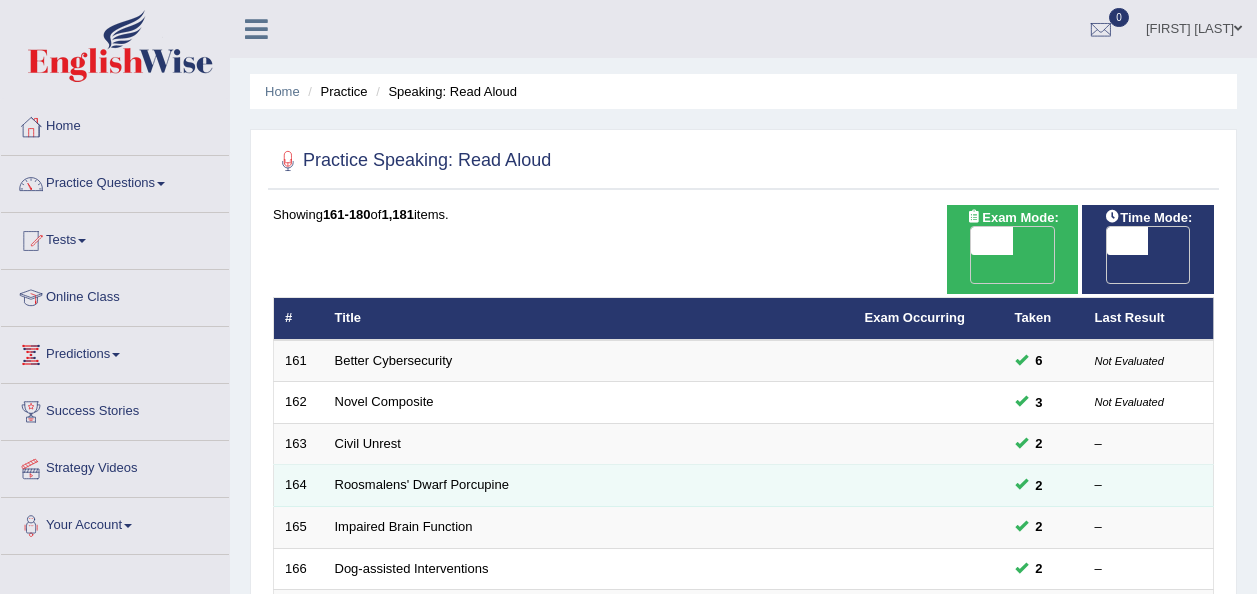 scroll, scrollTop: 0, scrollLeft: 0, axis: both 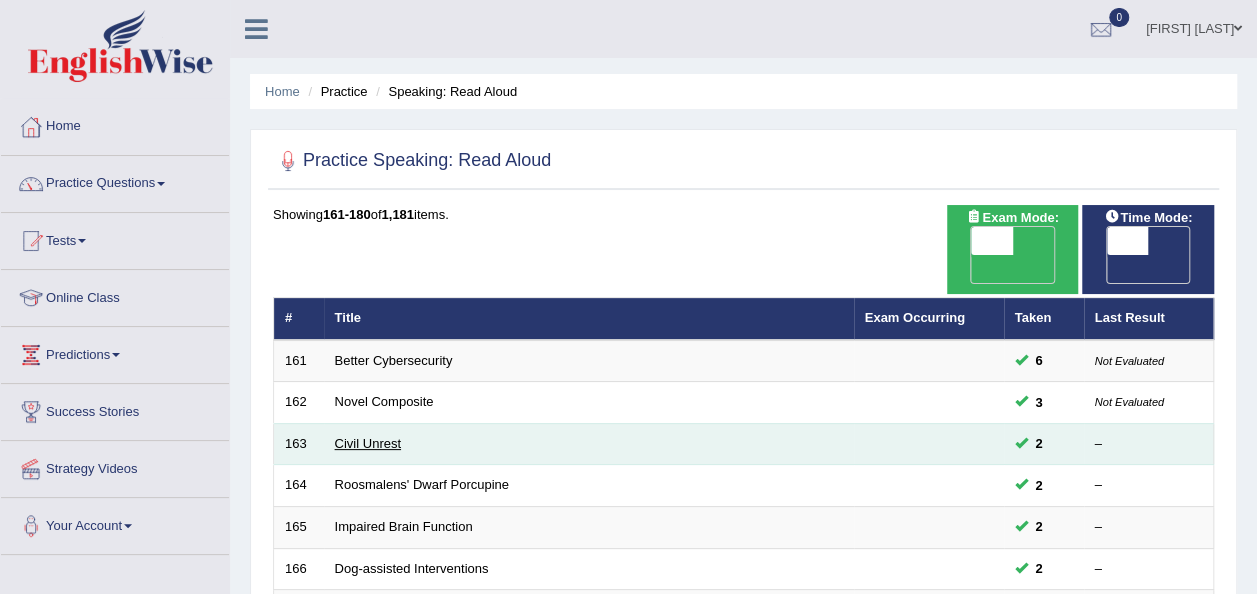 click on "Civil Unrest" at bounding box center [368, 443] 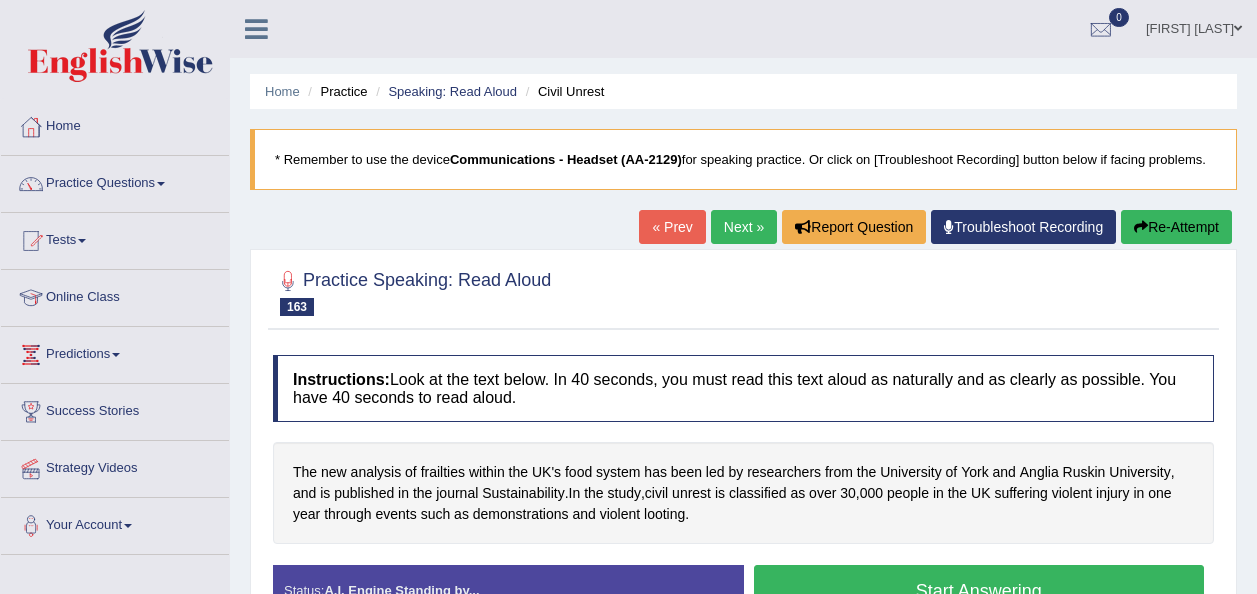 scroll, scrollTop: 0, scrollLeft: 0, axis: both 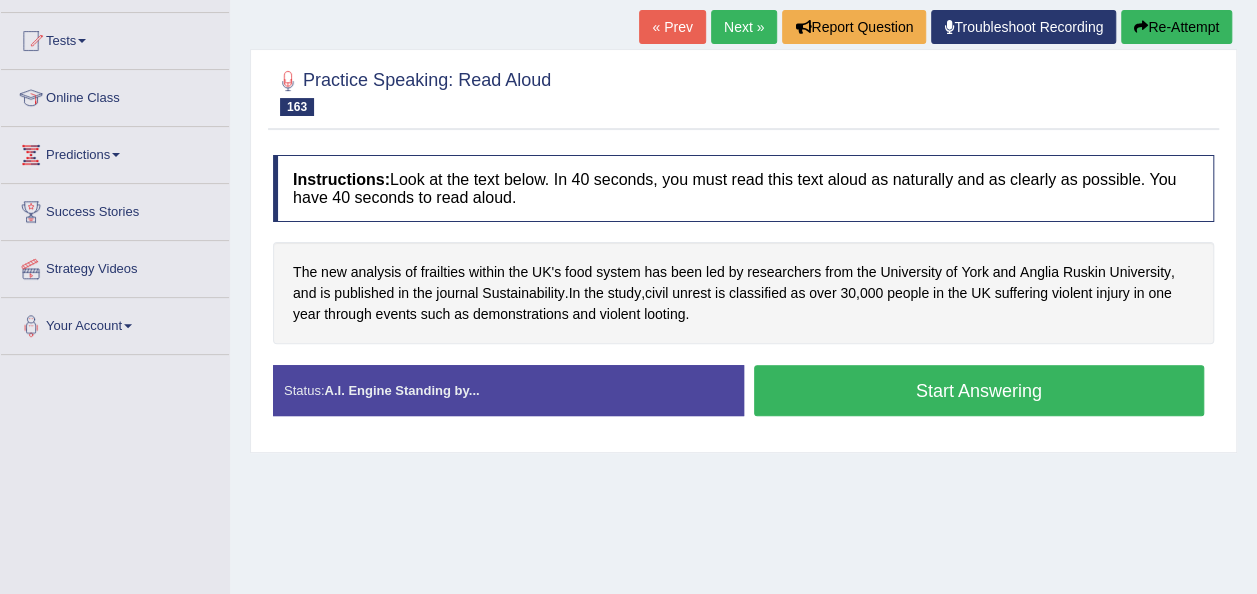 click on "Start Answering" at bounding box center (979, 390) 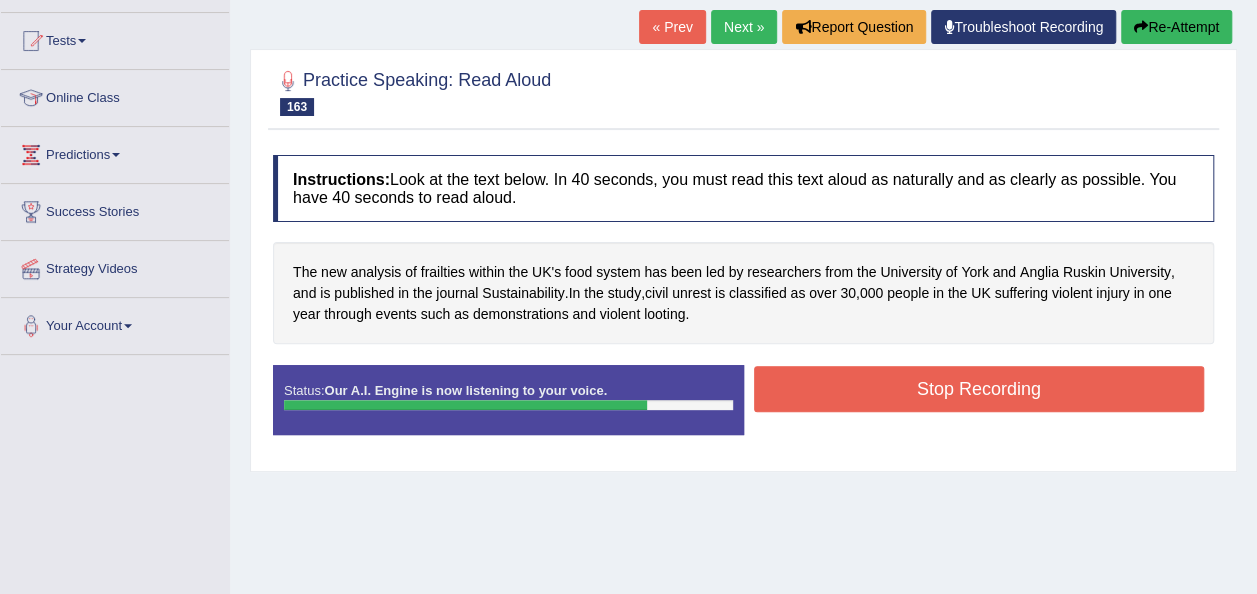 click on "Stop Recording" at bounding box center (979, 389) 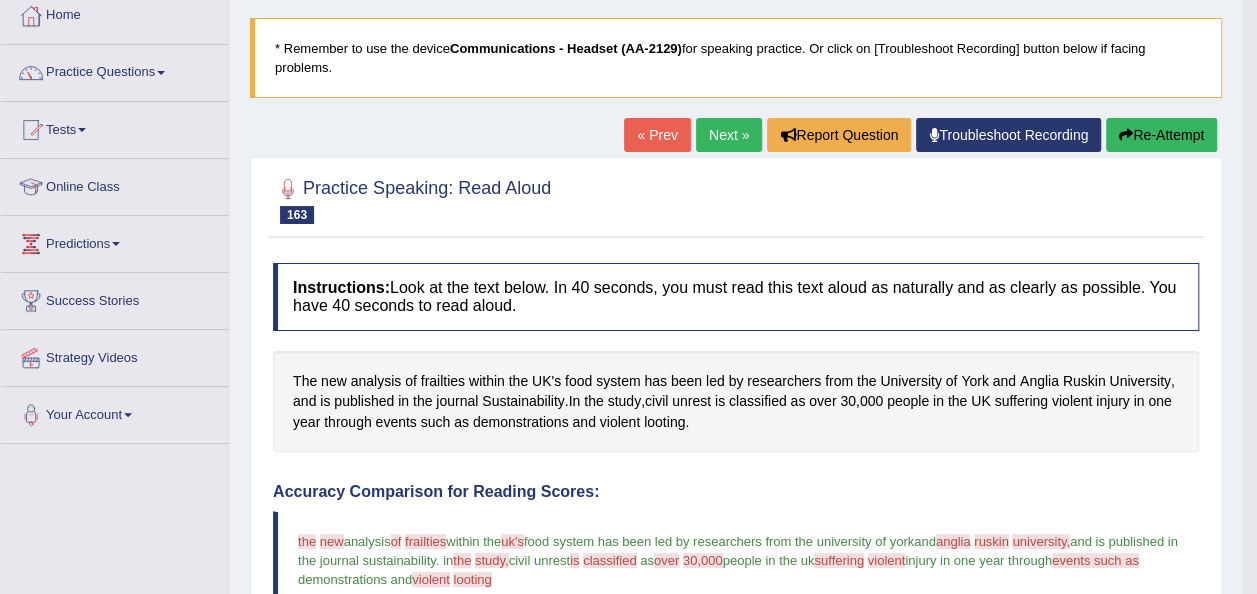 scroll, scrollTop: 123, scrollLeft: 0, axis: vertical 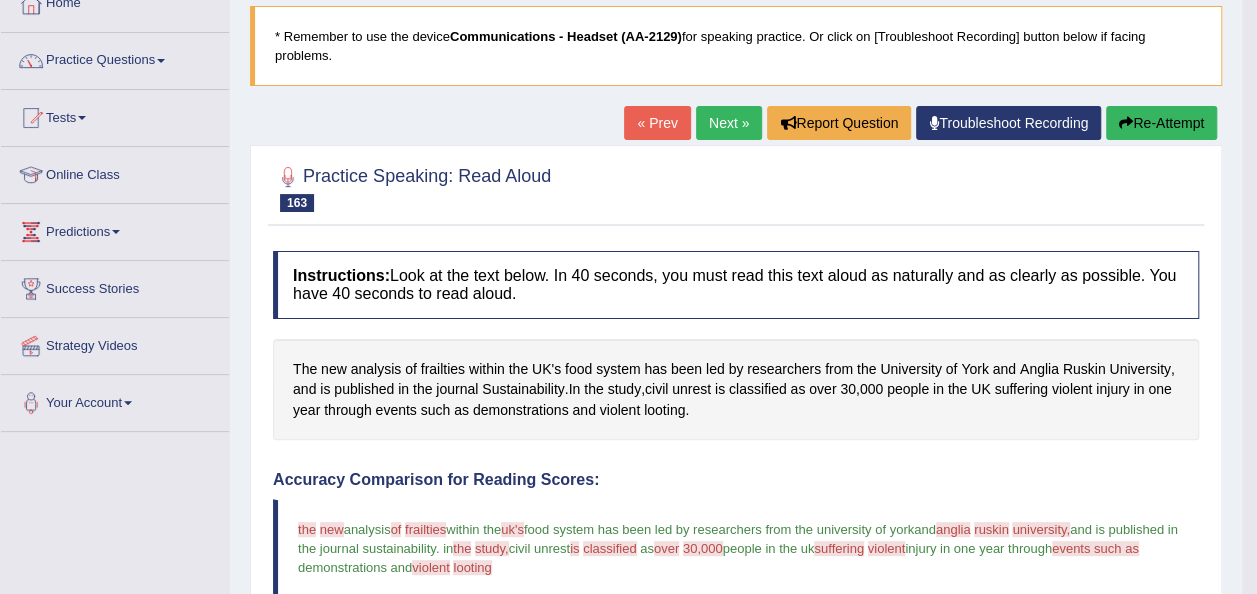 click on "Next »" at bounding box center [729, 123] 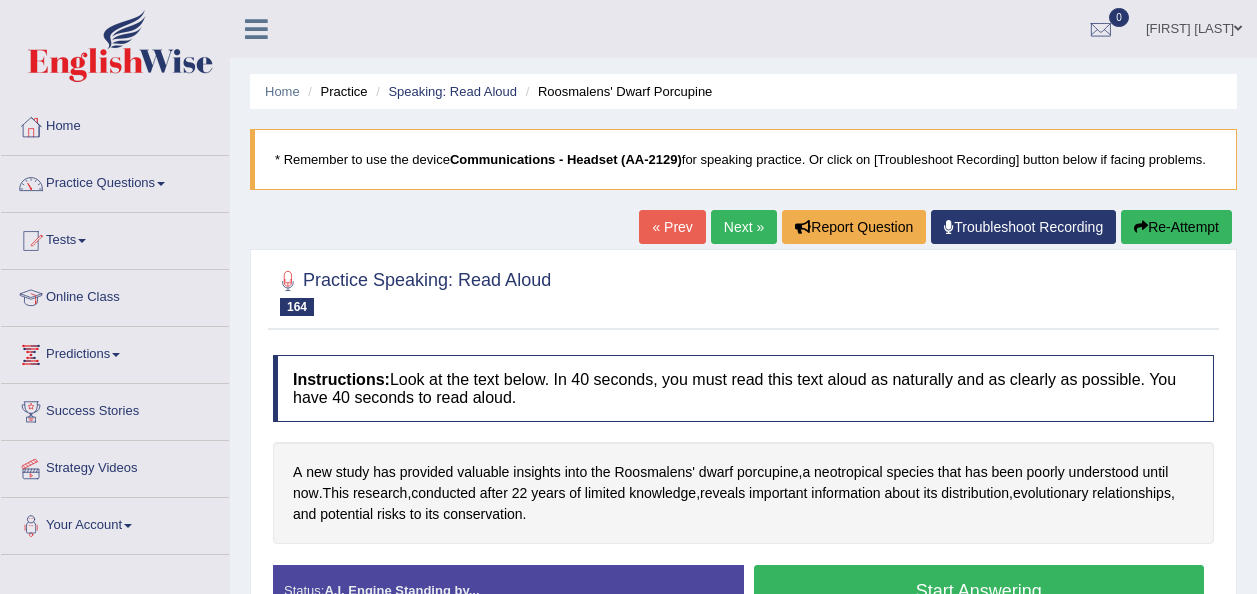 scroll, scrollTop: 0, scrollLeft: 0, axis: both 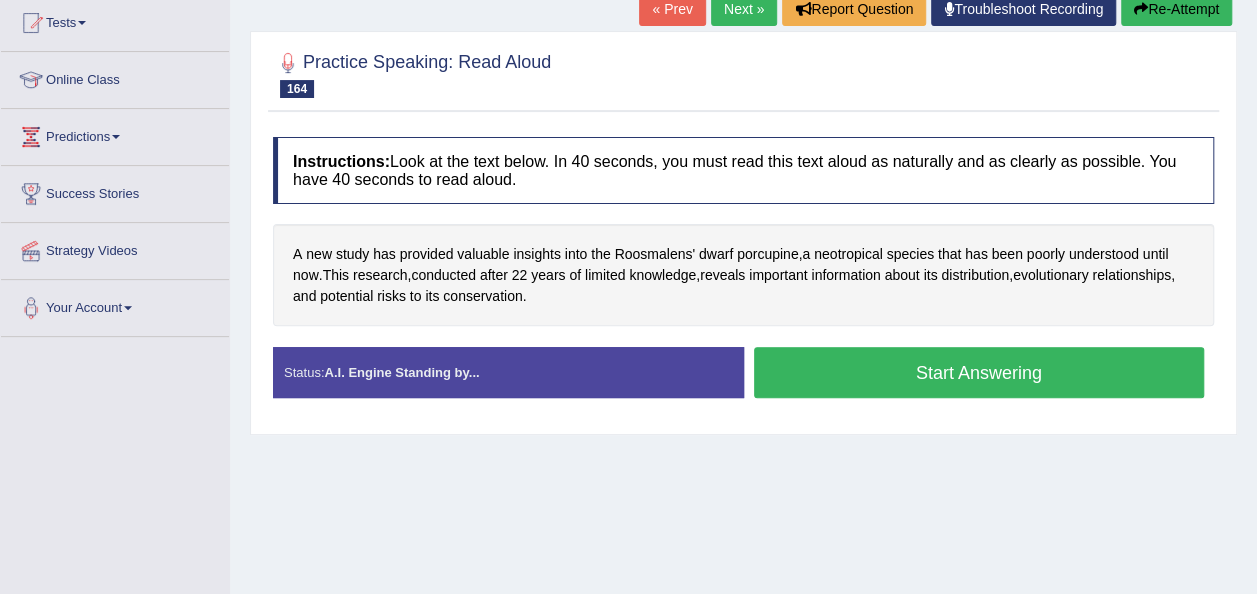 click on "Start Answering" at bounding box center [979, 372] 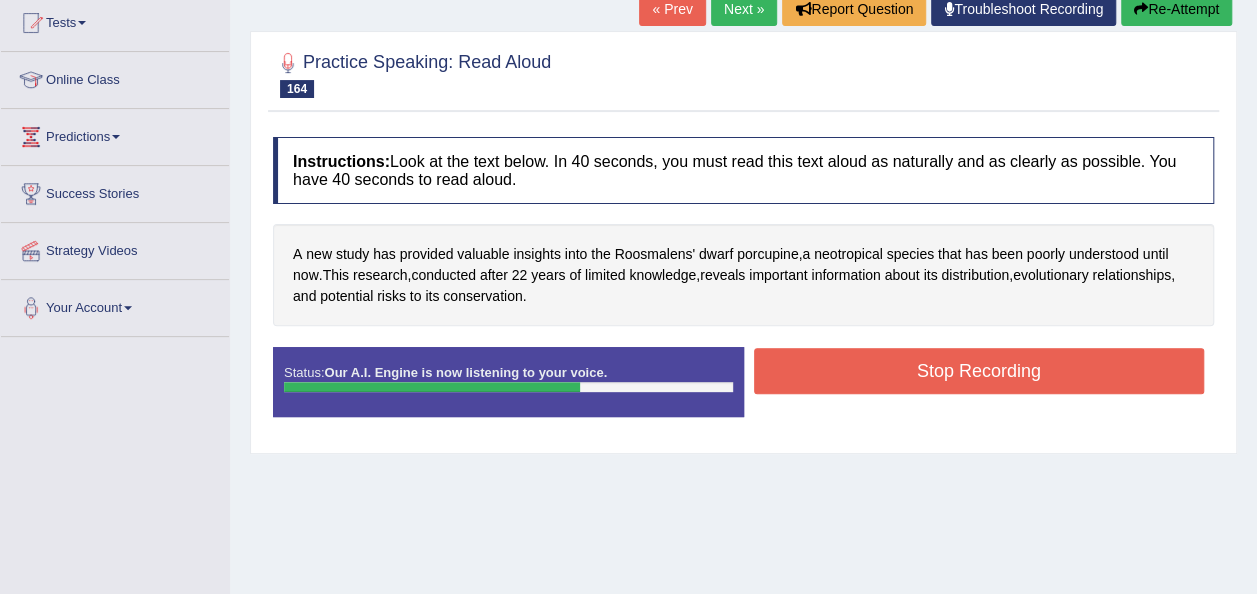 click on "Stop Recording" at bounding box center [979, 371] 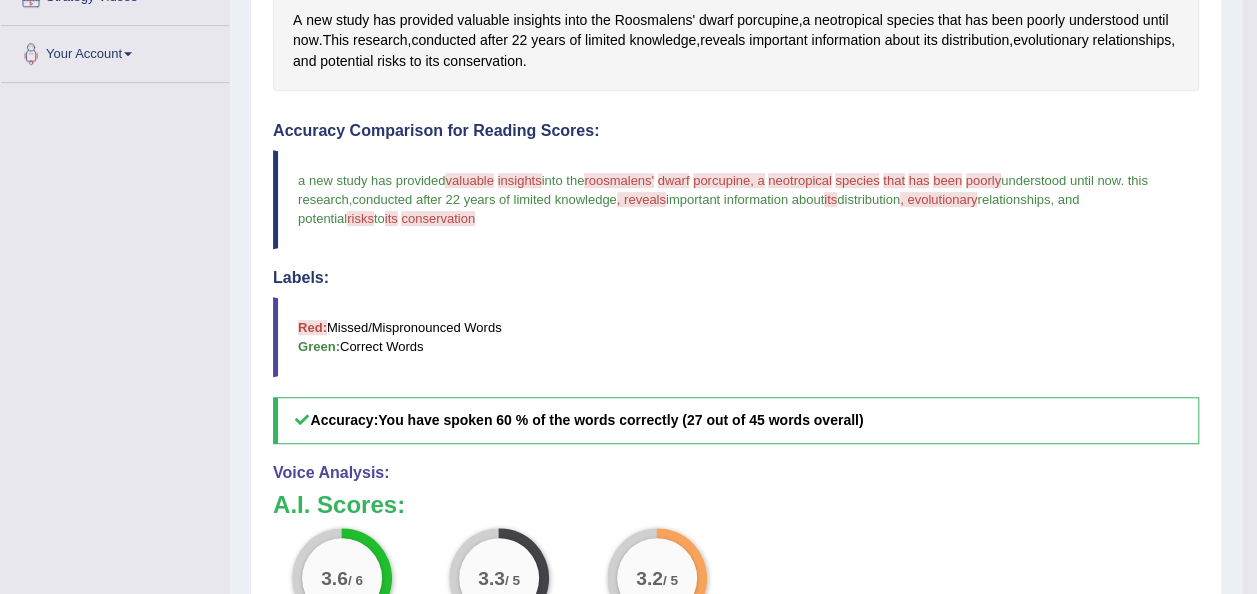 scroll, scrollTop: 578, scrollLeft: 0, axis: vertical 